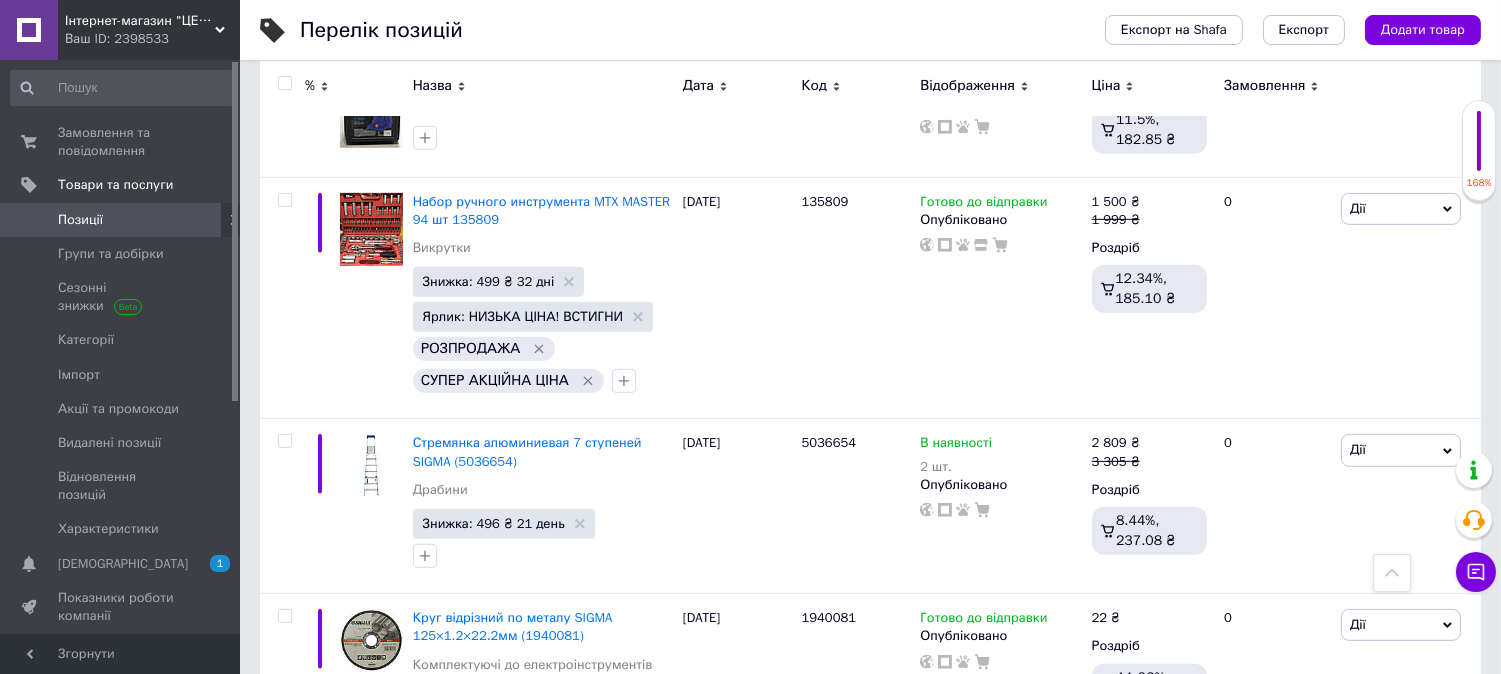 scroll, scrollTop: 1777, scrollLeft: 0, axis: vertical 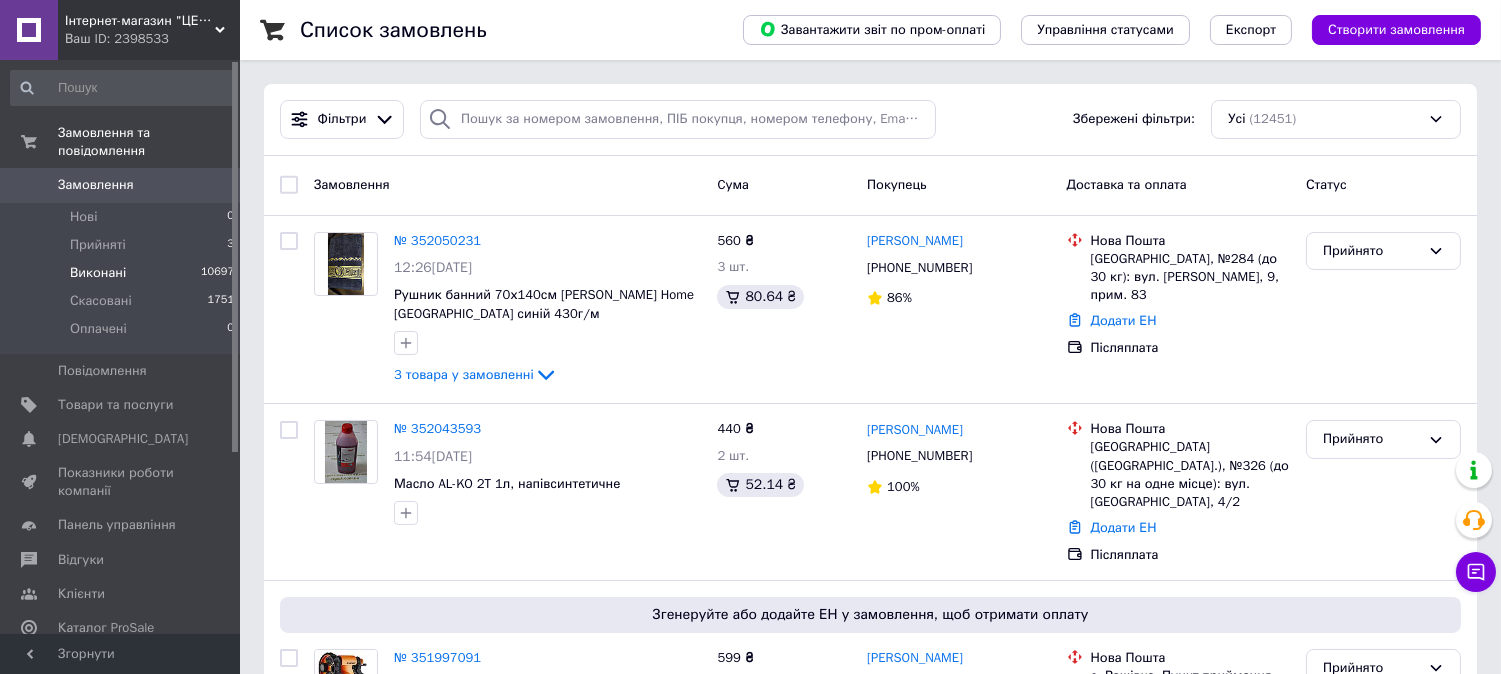 click on "Виконані 10697" at bounding box center [123, 273] 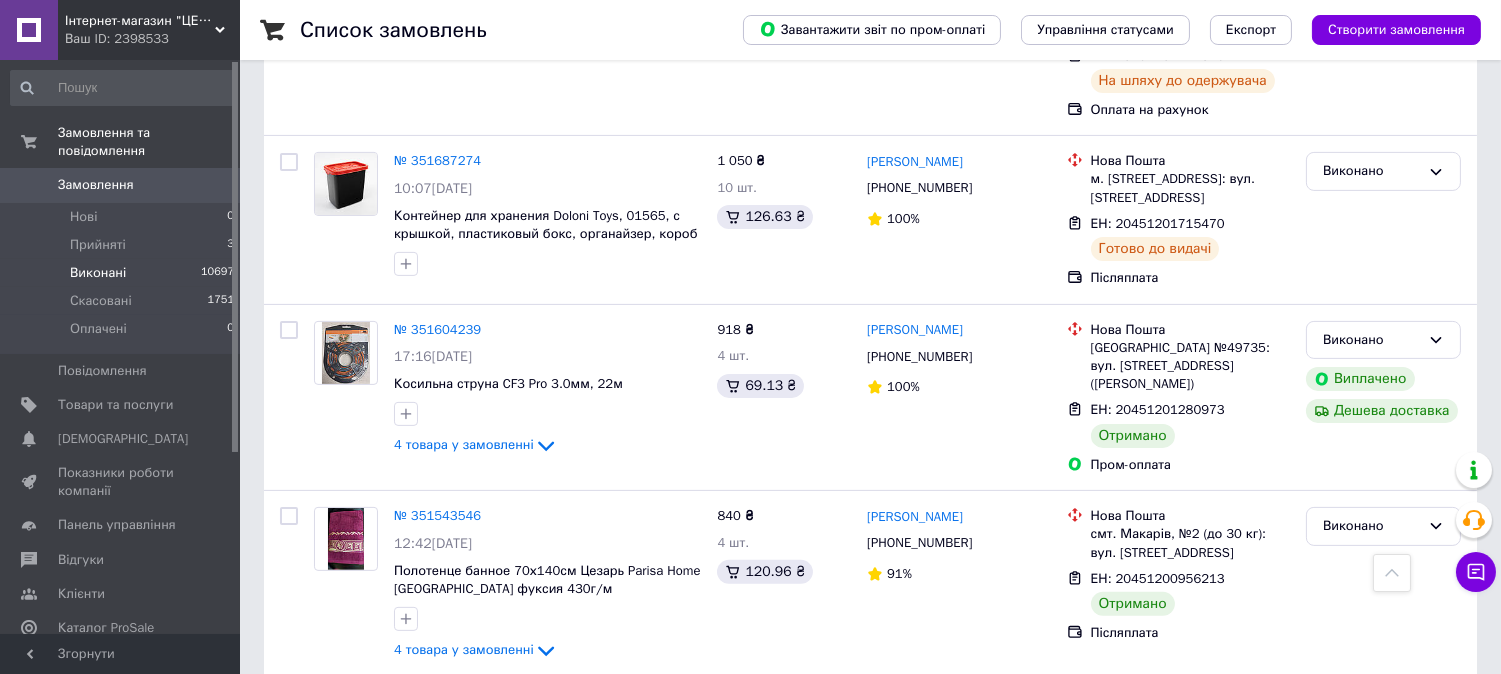 scroll, scrollTop: 1185, scrollLeft: 0, axis: vertical 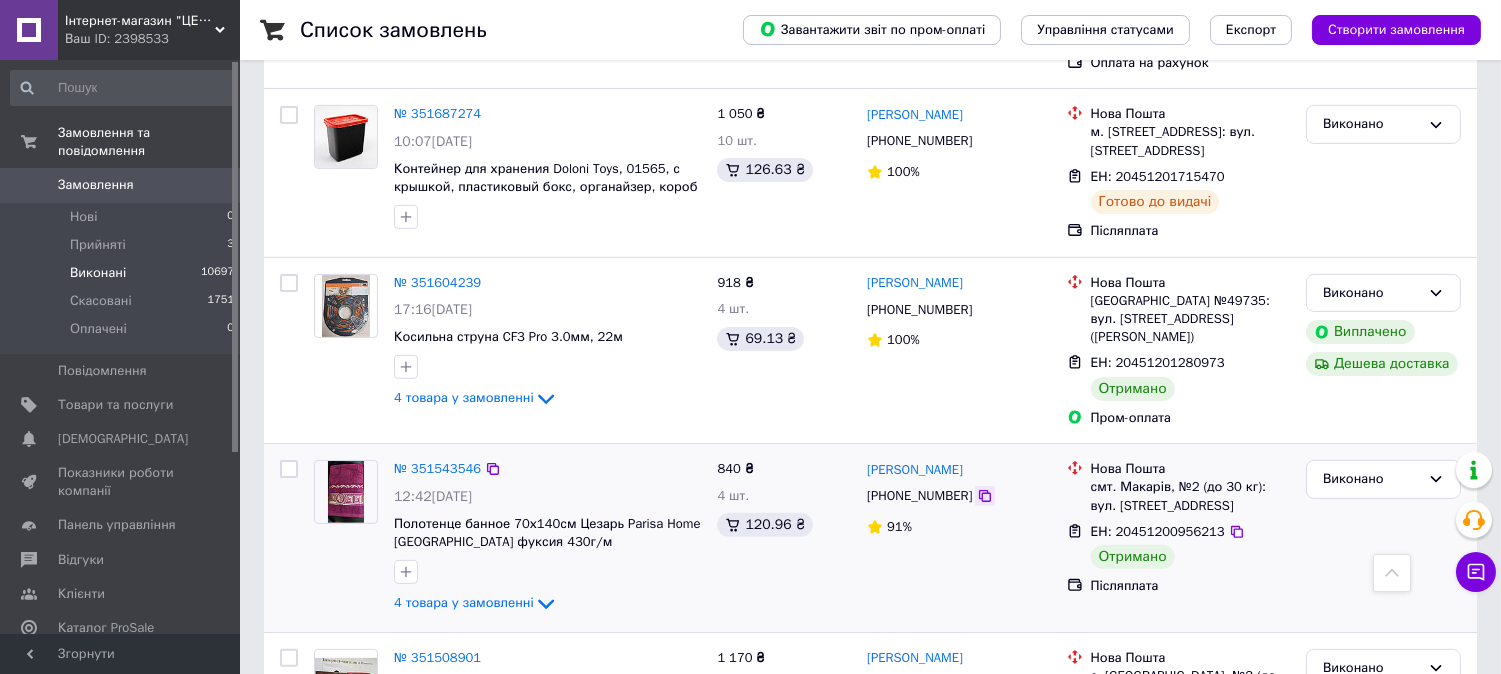click 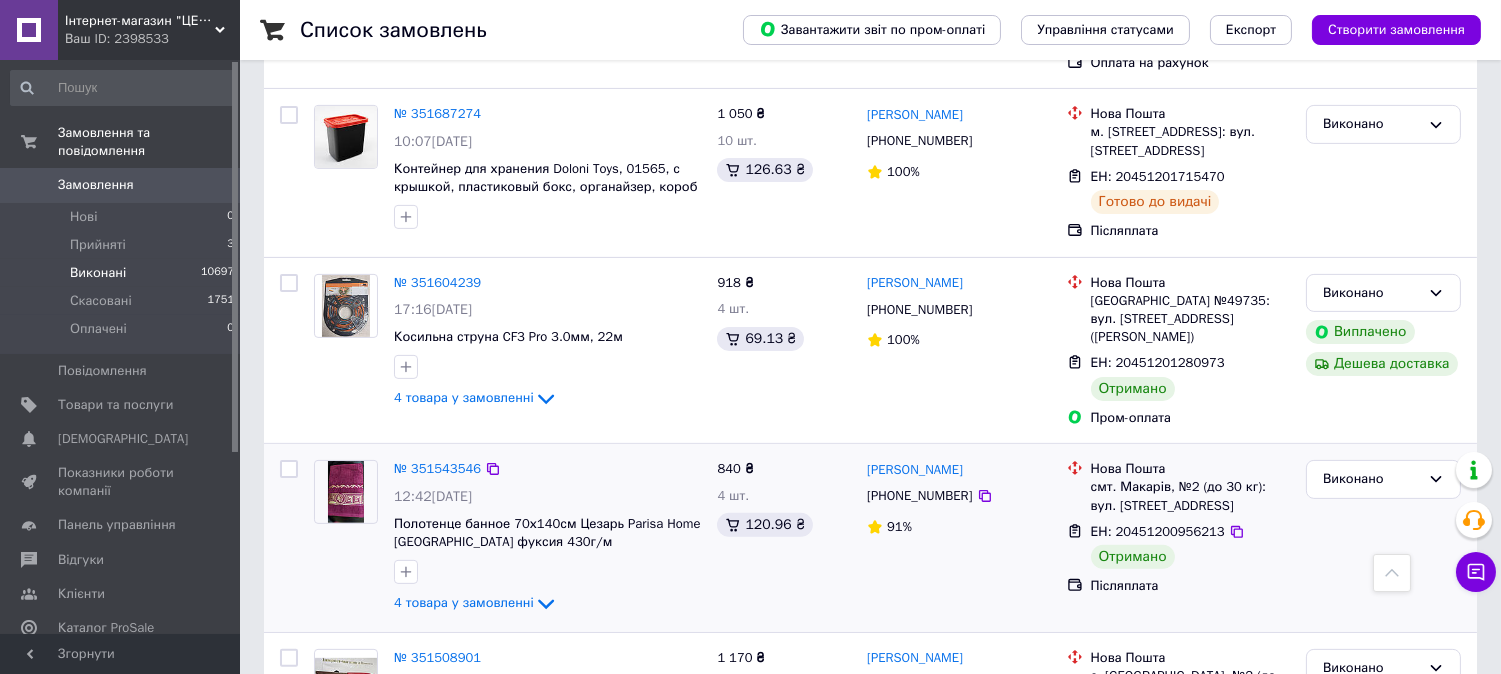 drag, startPoint x: 857, startPoint y: 398, endPoint x: 964, endPoint y: 396, distance: 107.01869 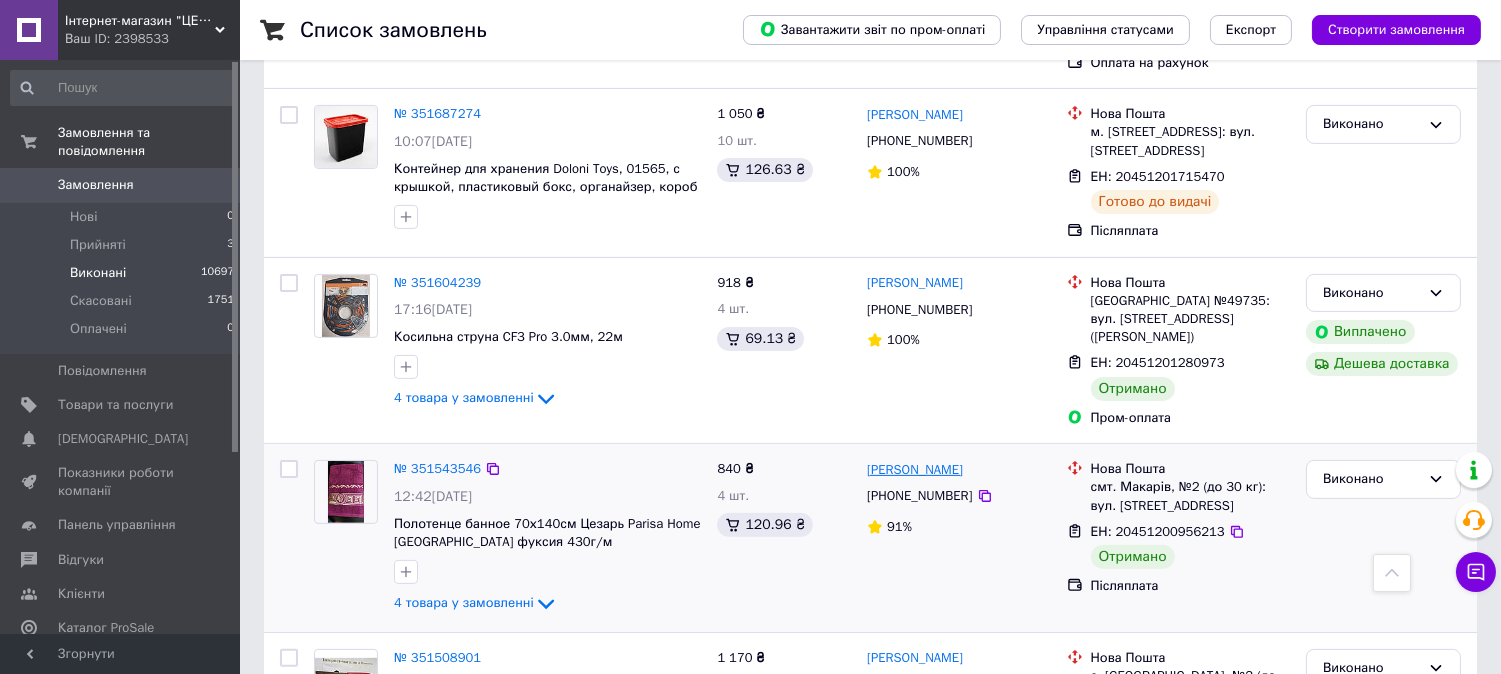 copy on "[PERSON_NAME]" 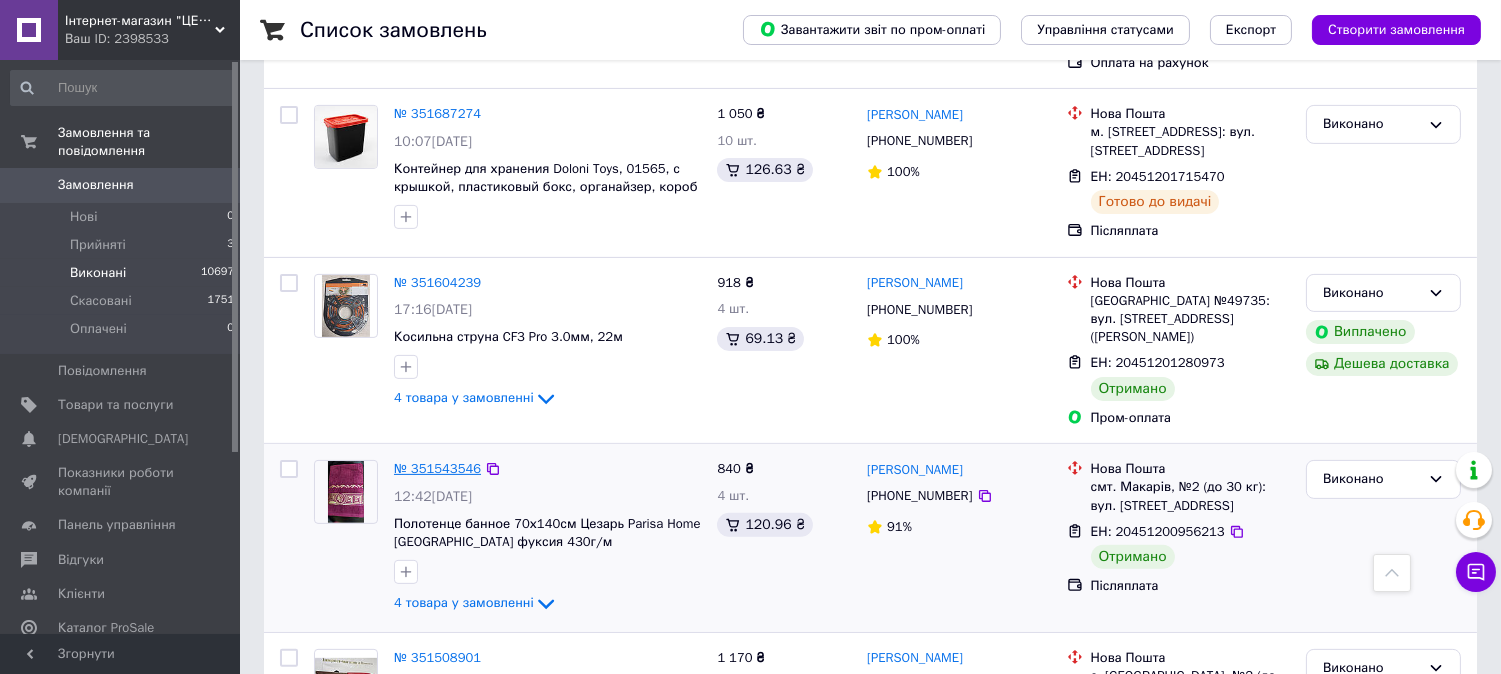click on "№ 351543546" at bounding box center [437, 468] 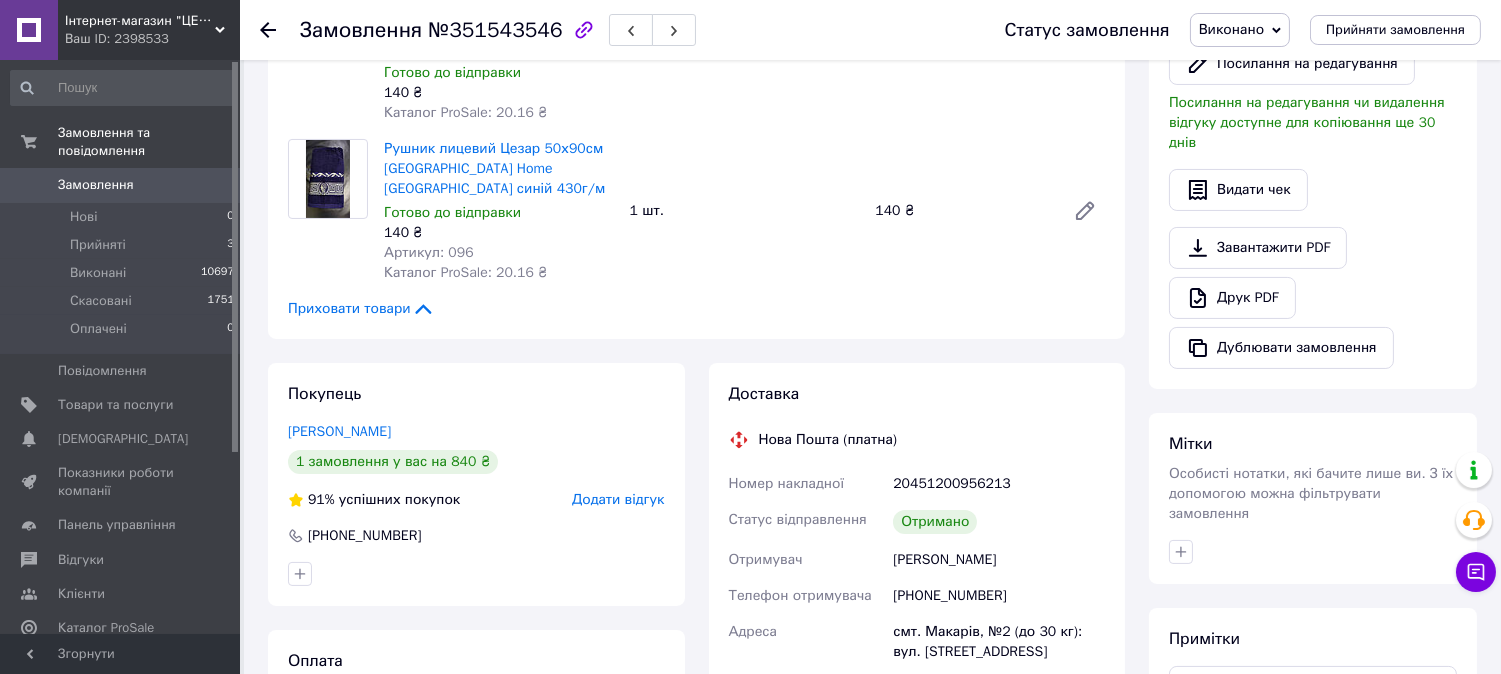 scroll, scrollTop: 741, scrollLeft: 0, axis: vertical 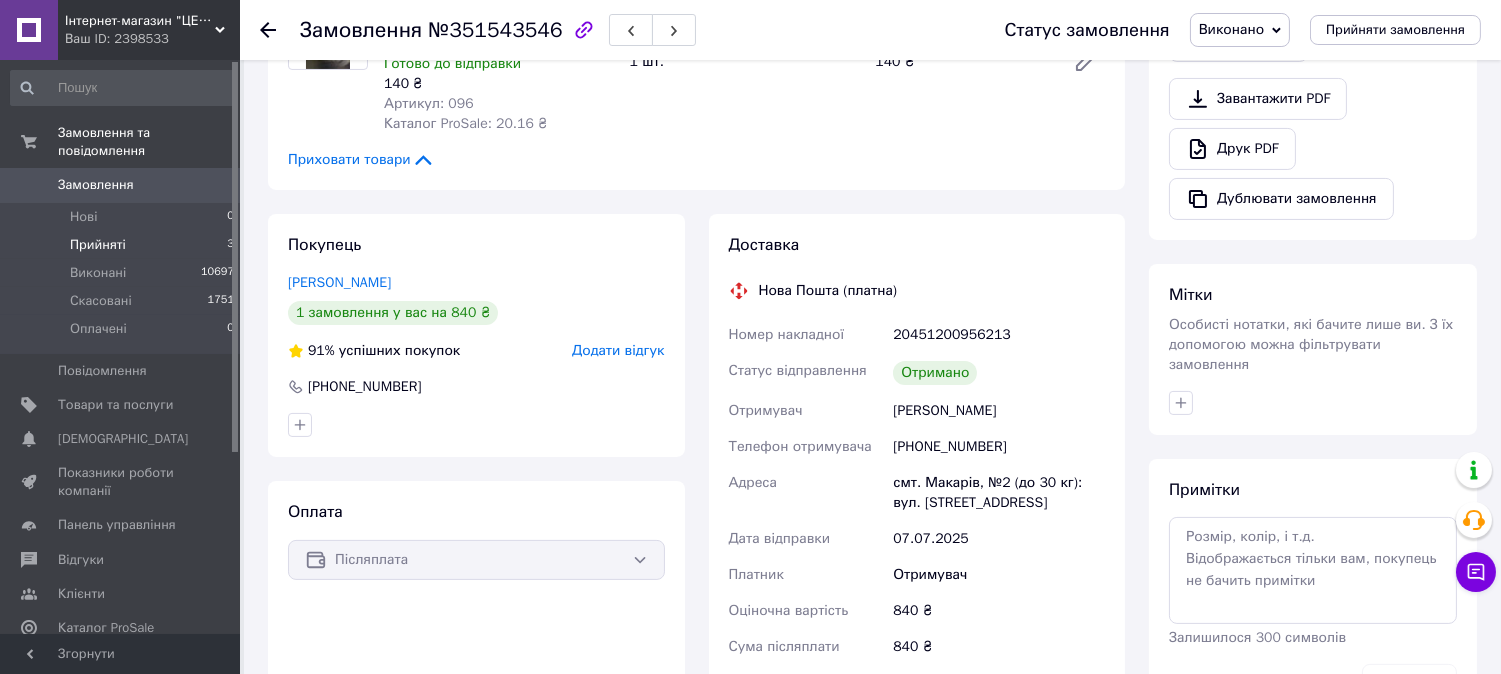 click on "Прийняті" at bounding box center [98, 245] 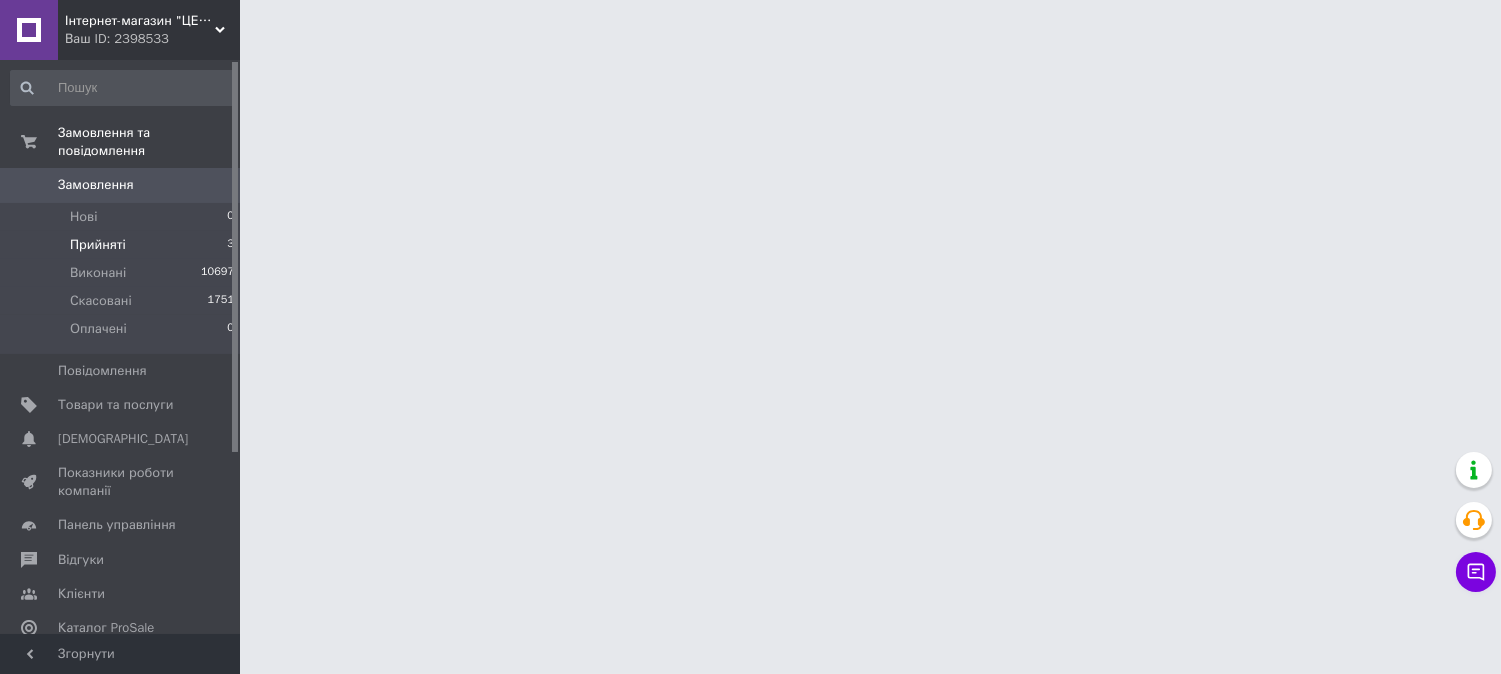 scroll, scrollTop: 0, scrollLeft: 0, axis: both 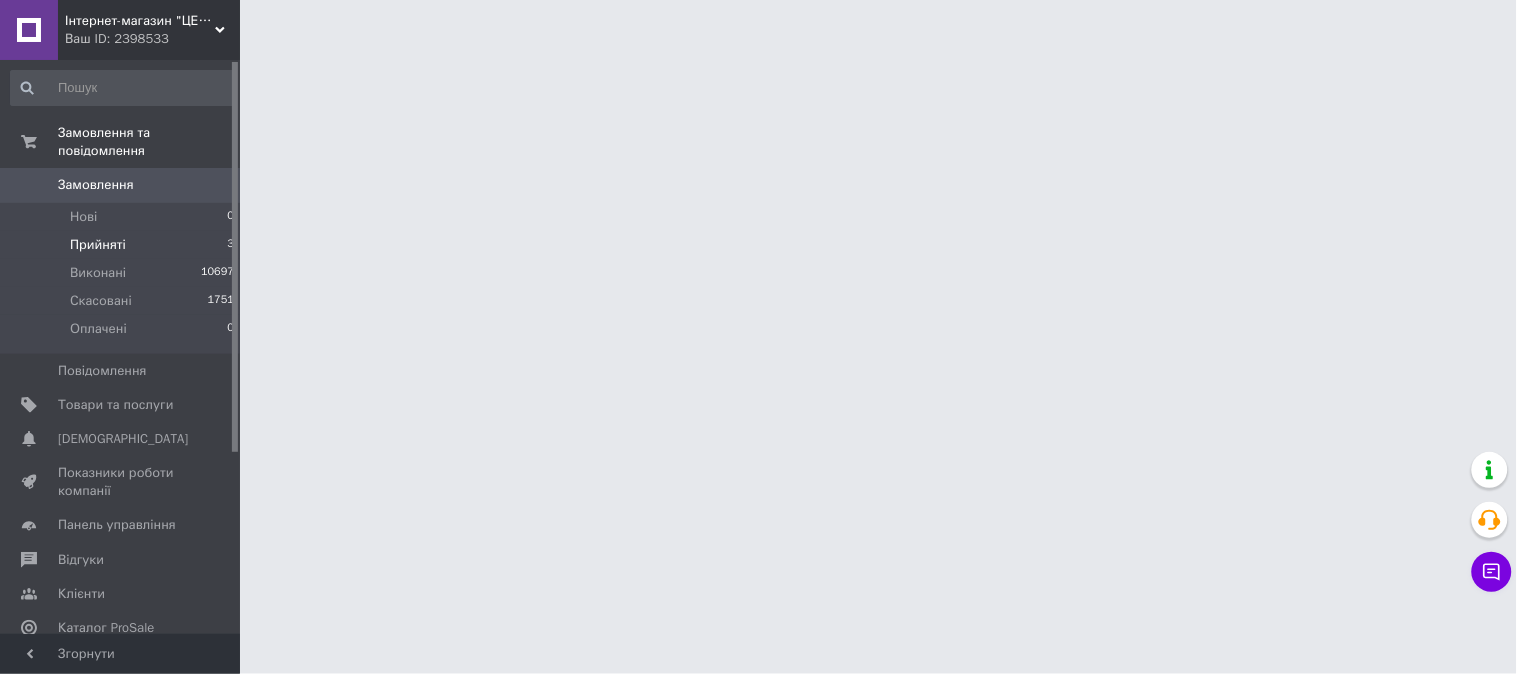 click on "Прийняті 3" at bounding box center [123, 245] 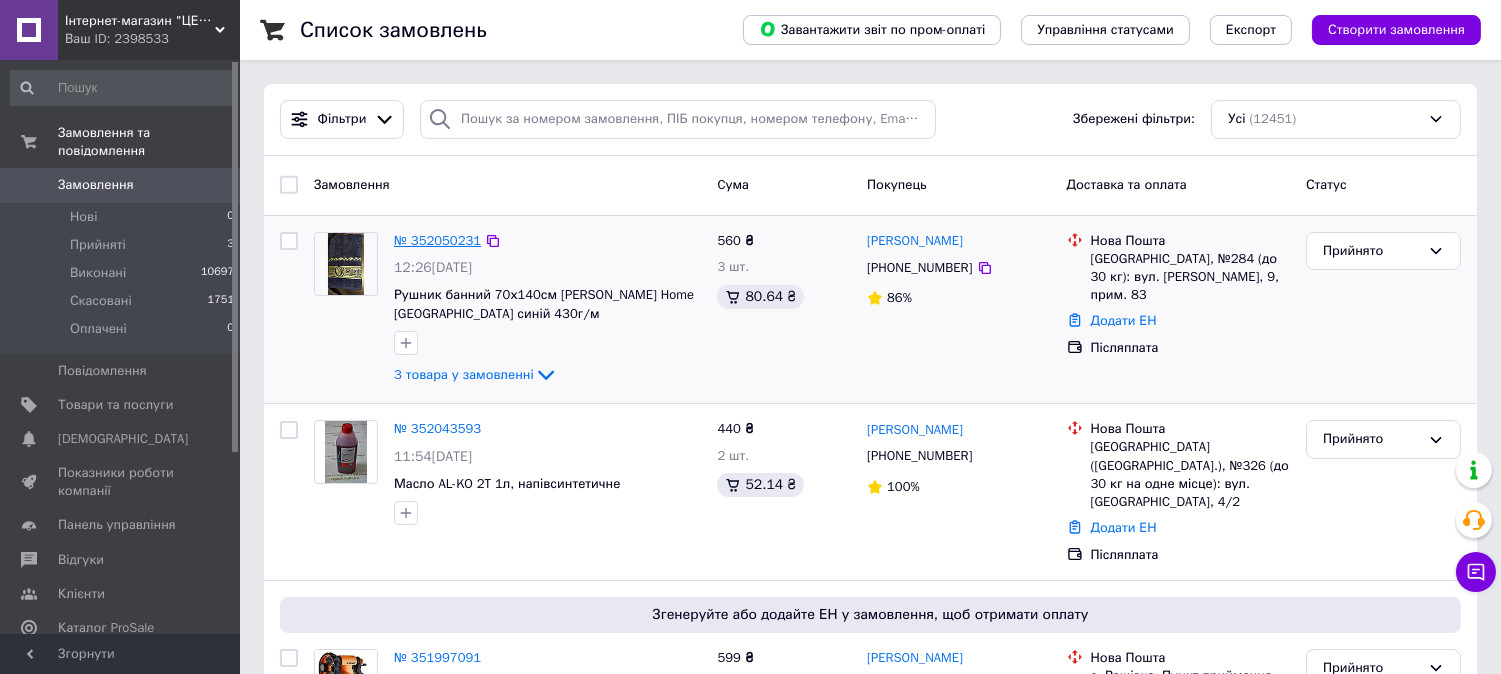 click on "№ 352050231" at bounding box center [437, 240] 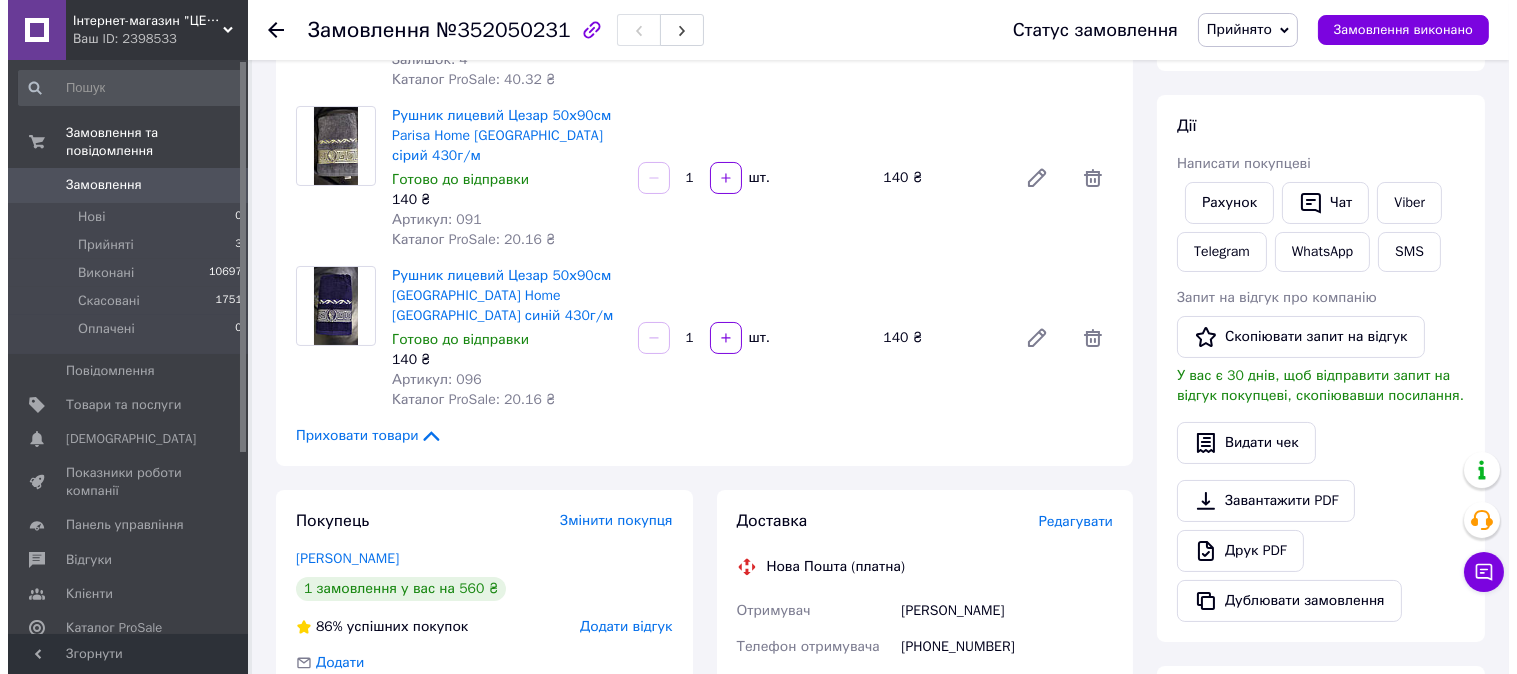 scroll, scrollTop: 444, scrollLeft: 0, axis: vertical 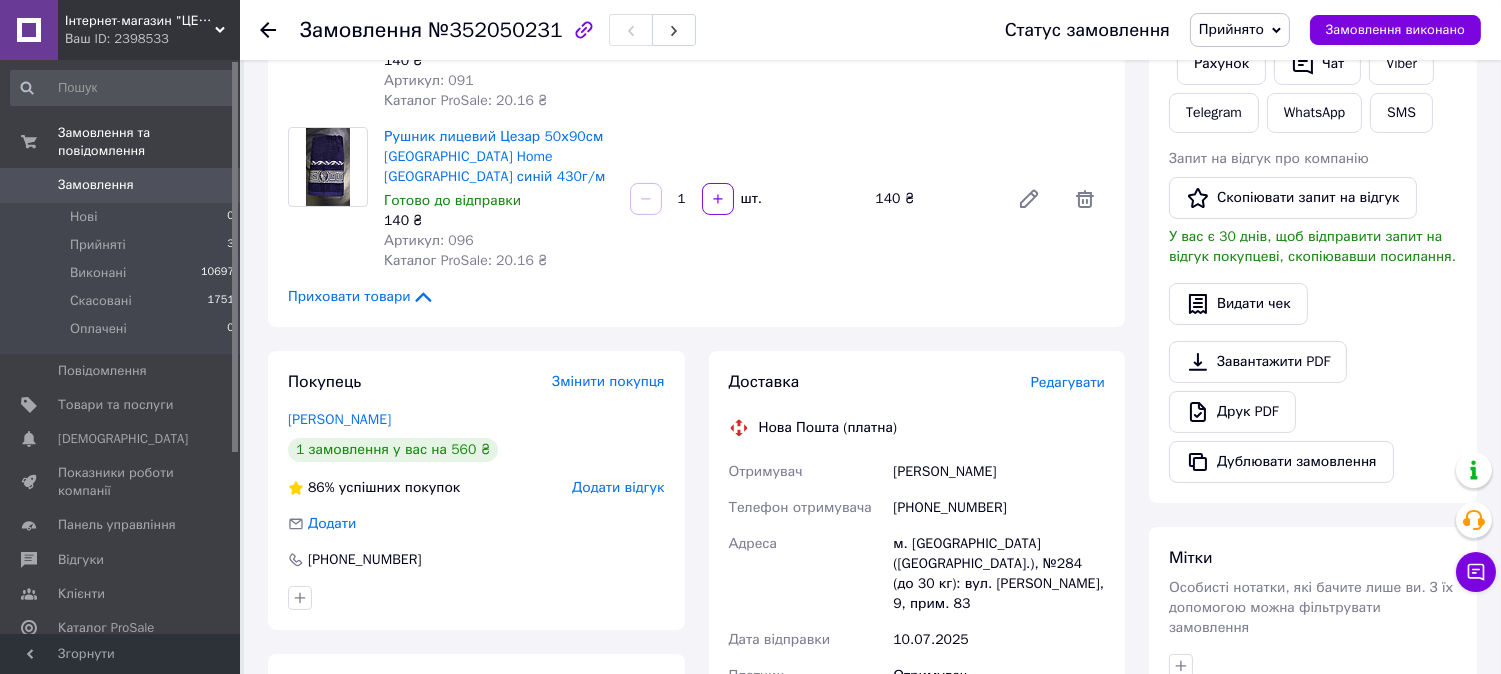 click on "Доставка Редагувати Нова Пошта (платна) Отримувач Сімбаба [PERSON_NAME] Телефон отримувача [PHONE_NUMBER] Адреса м. [GEOGRAPHIC_DATA] ([GEOGRAPHIC_DATA].), №284 (до 30 кг): вул. [PERSON_NAME], 9, прим. 83 Дата відправки [DATE] Платник Отримувач Оціночна вартість 560 ₴ Сума післяплати 560 ₴ Комісія за післяплату 31.20 ₴ Платник комісії післяплати Отримувач Передати номер або Згенерувати ЕН" at bounding box center (917, 711) 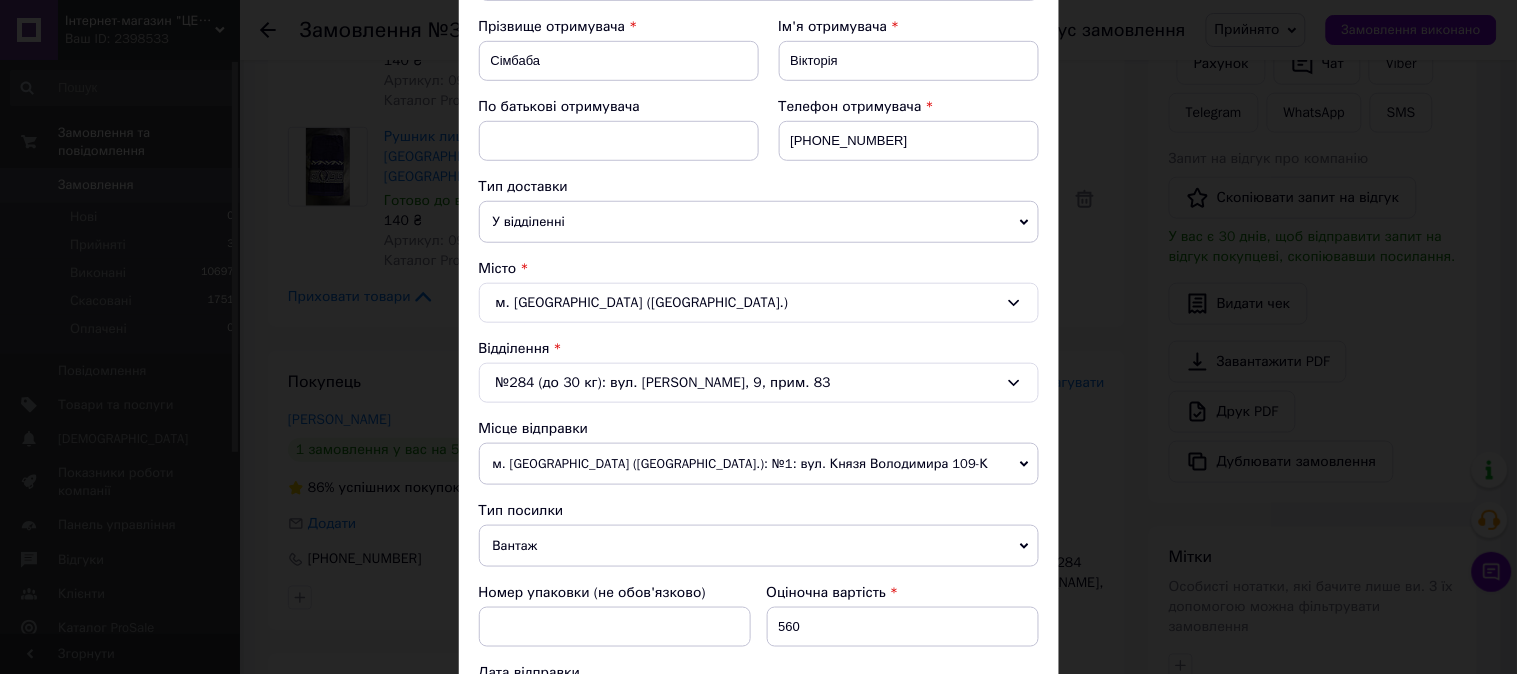 scroll, scrollTop: 592, scrollLeft: 0, axis: vertical 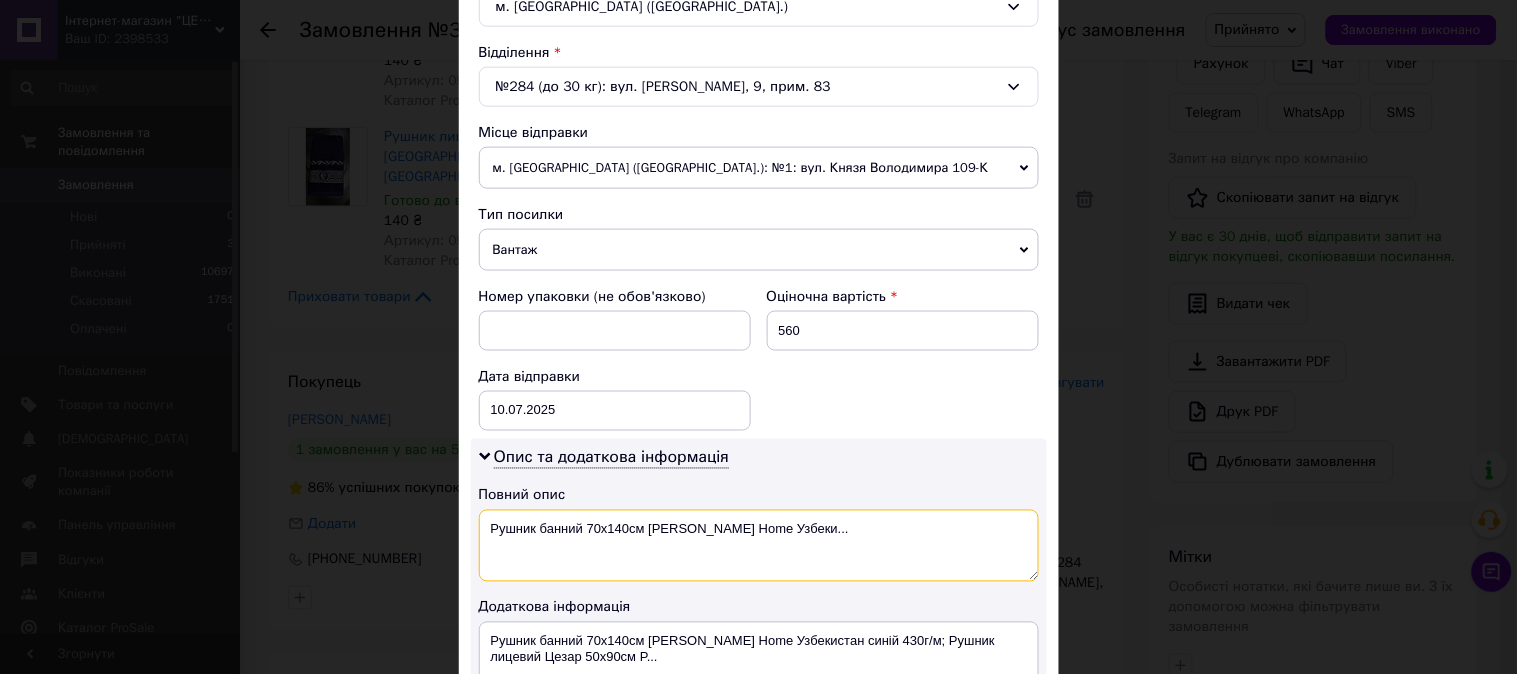 click on "Рушник банний 70х140см [PERSON_NAME] Home Узбеки..." at bounding box center (759, 546) 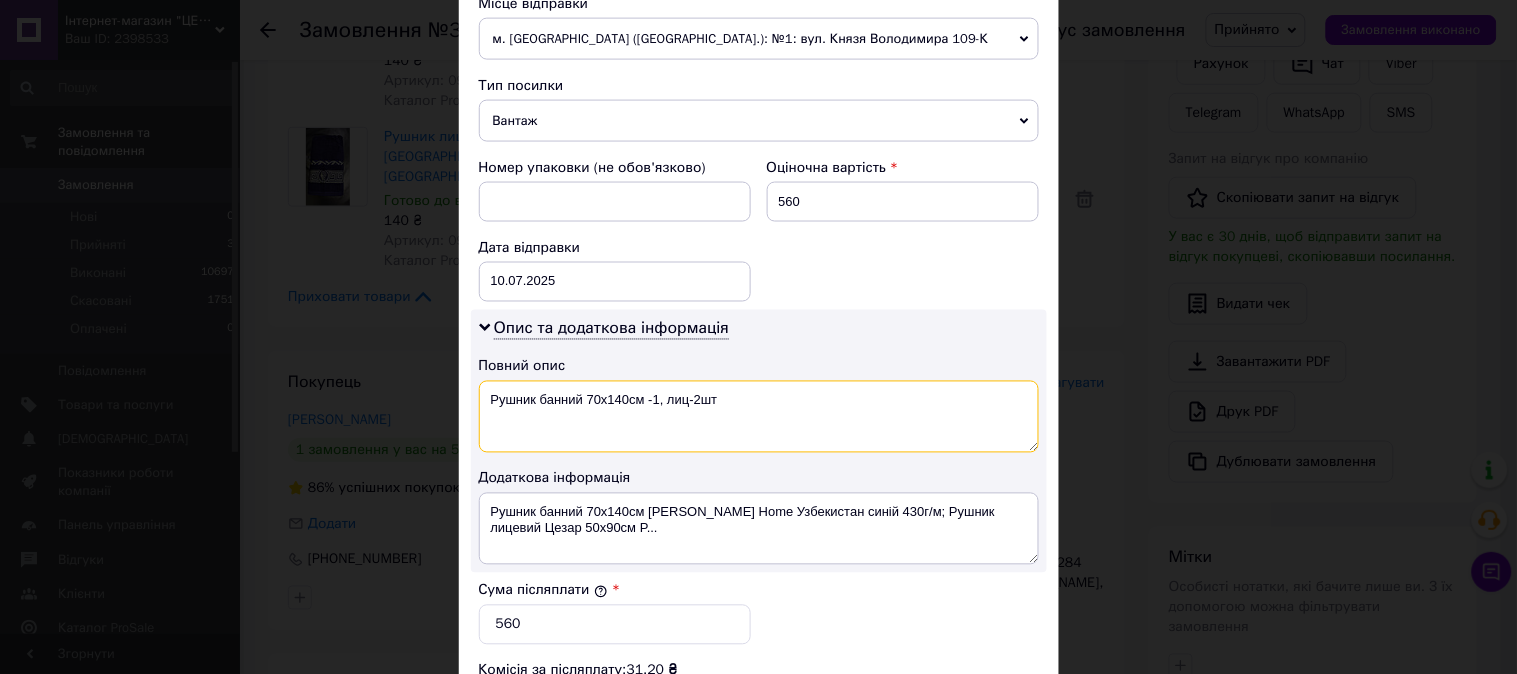 scroll, scrollTop: 888, scrollLeft: 0, axis: vertical 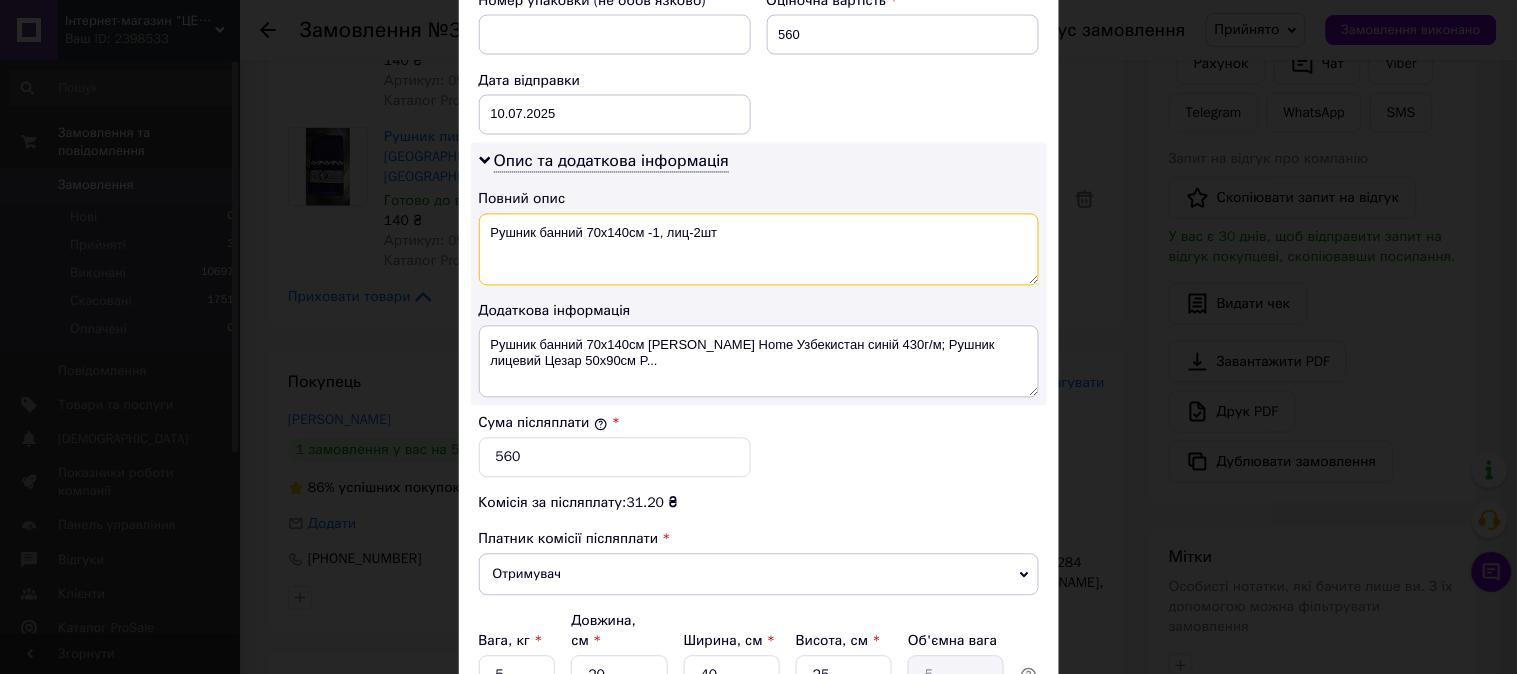 type on "Рушник банний 70х140см -1, лиц-2шт" 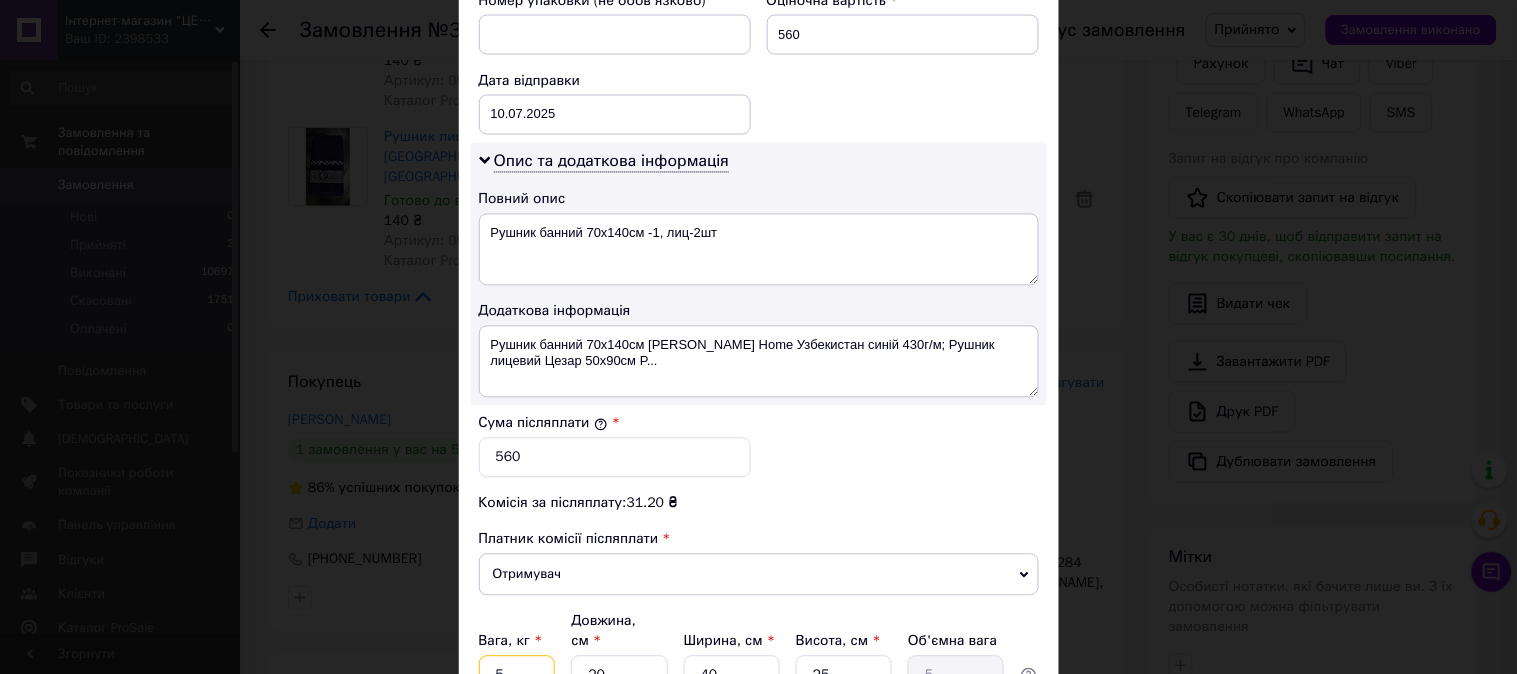 click on "5" at bounding box center [517, 676] 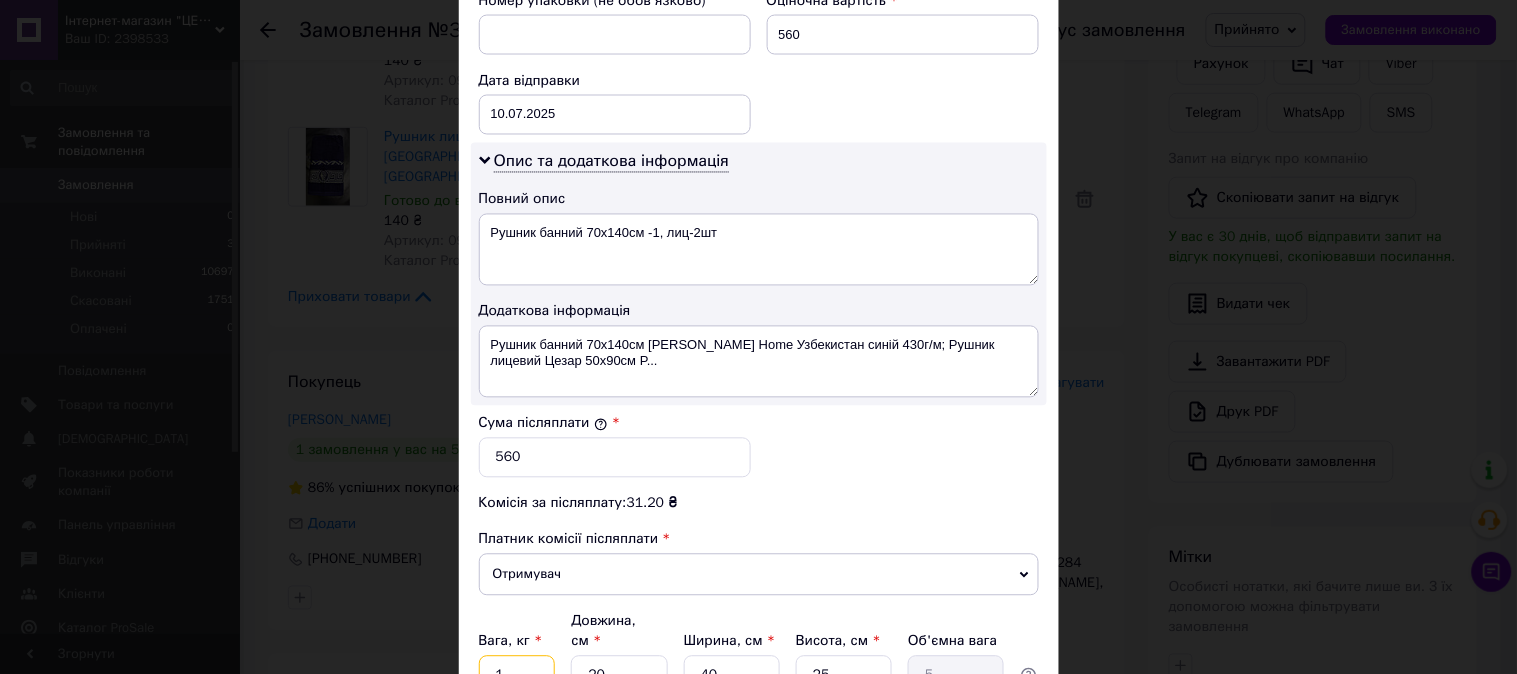 type on "1" 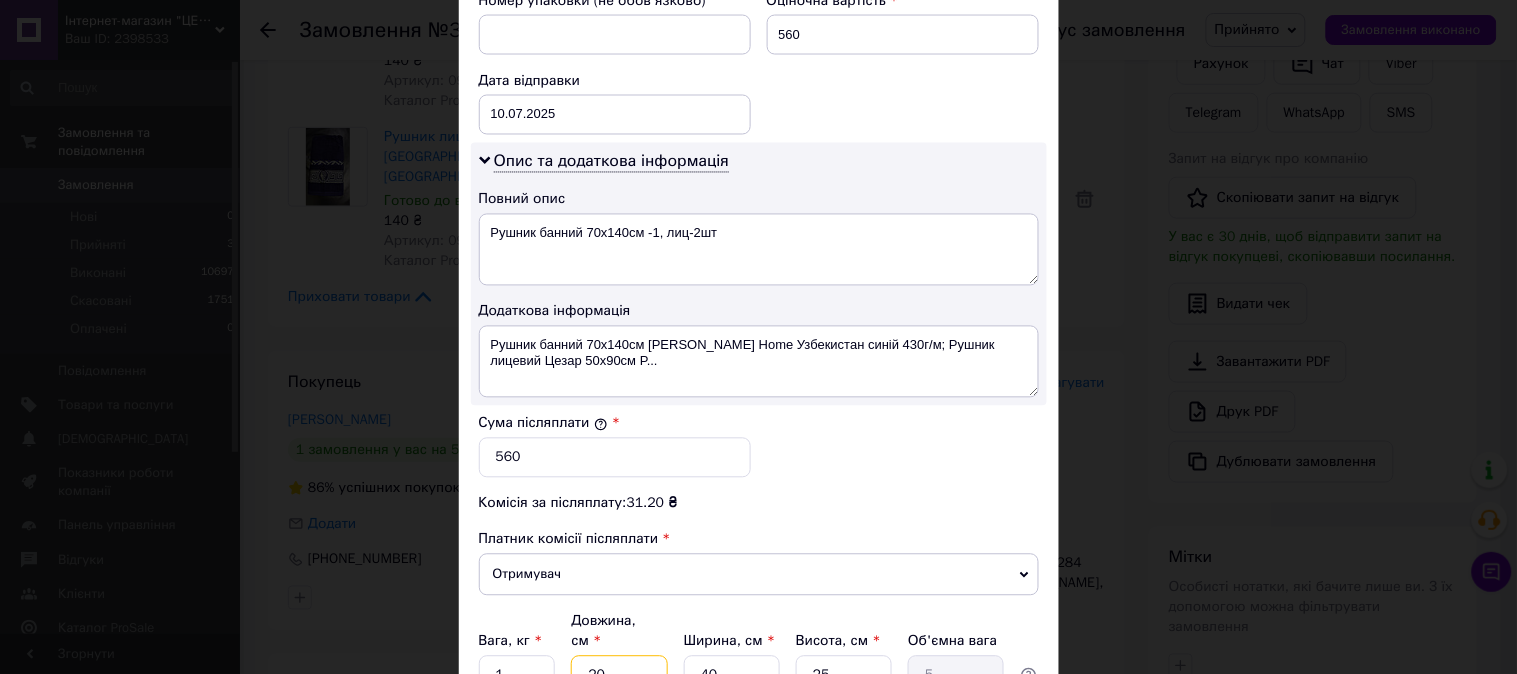scroll, scrollTop: 892, scrollLeft: 0, axis: vertical 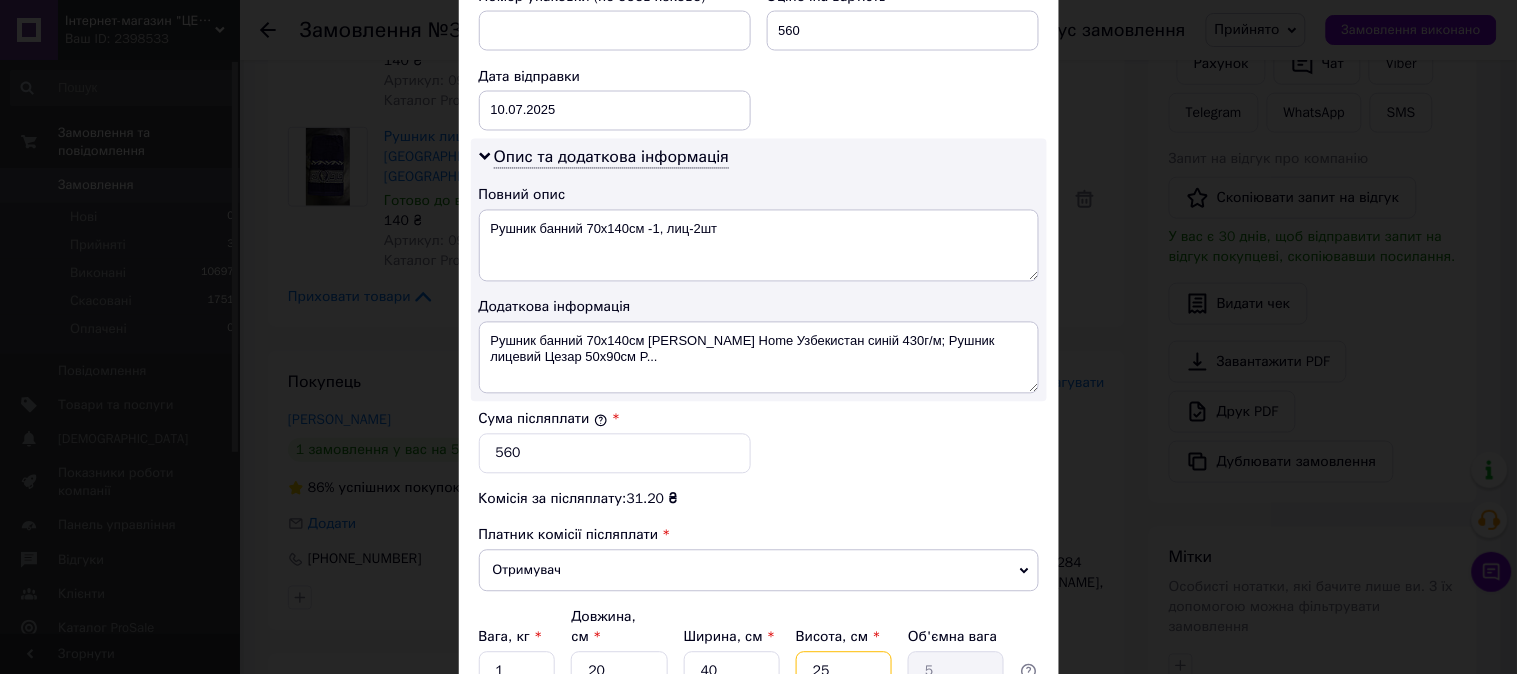 type on "1" 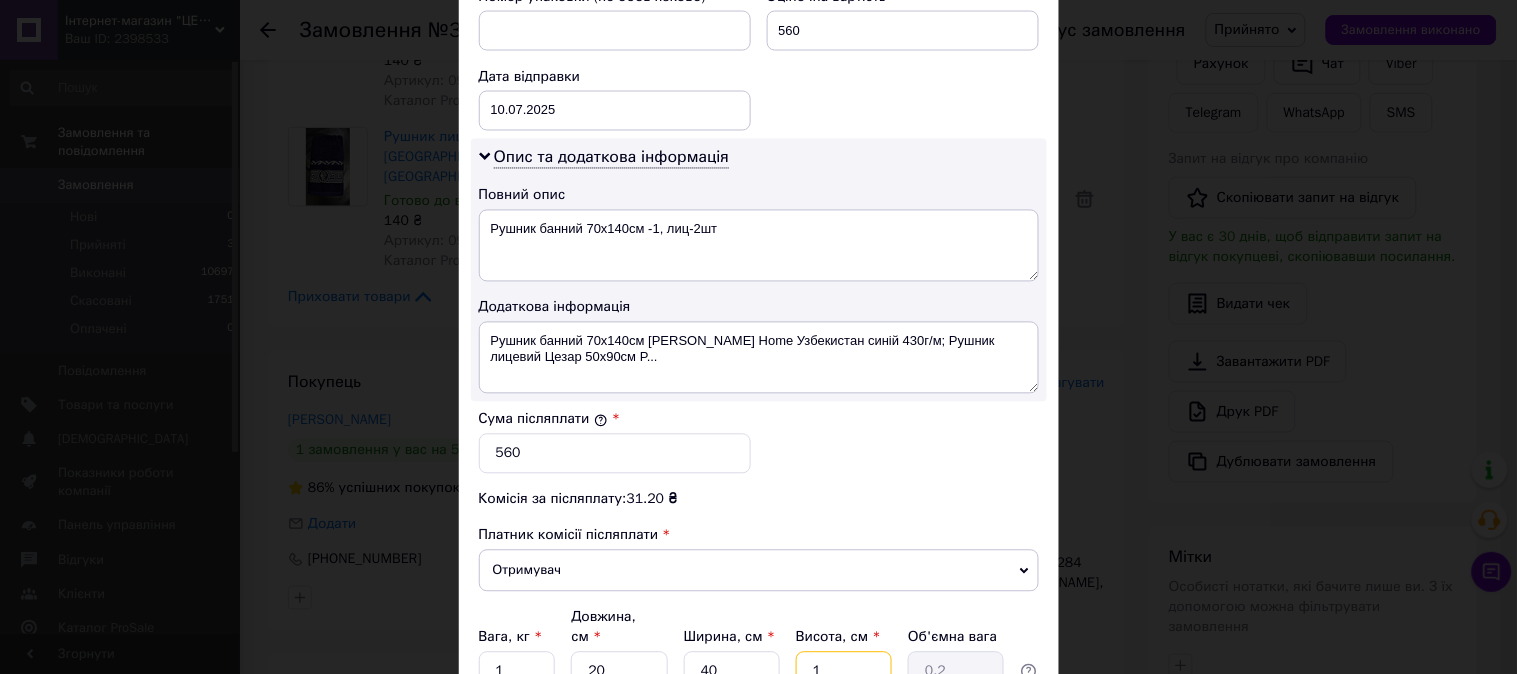 type on "10" 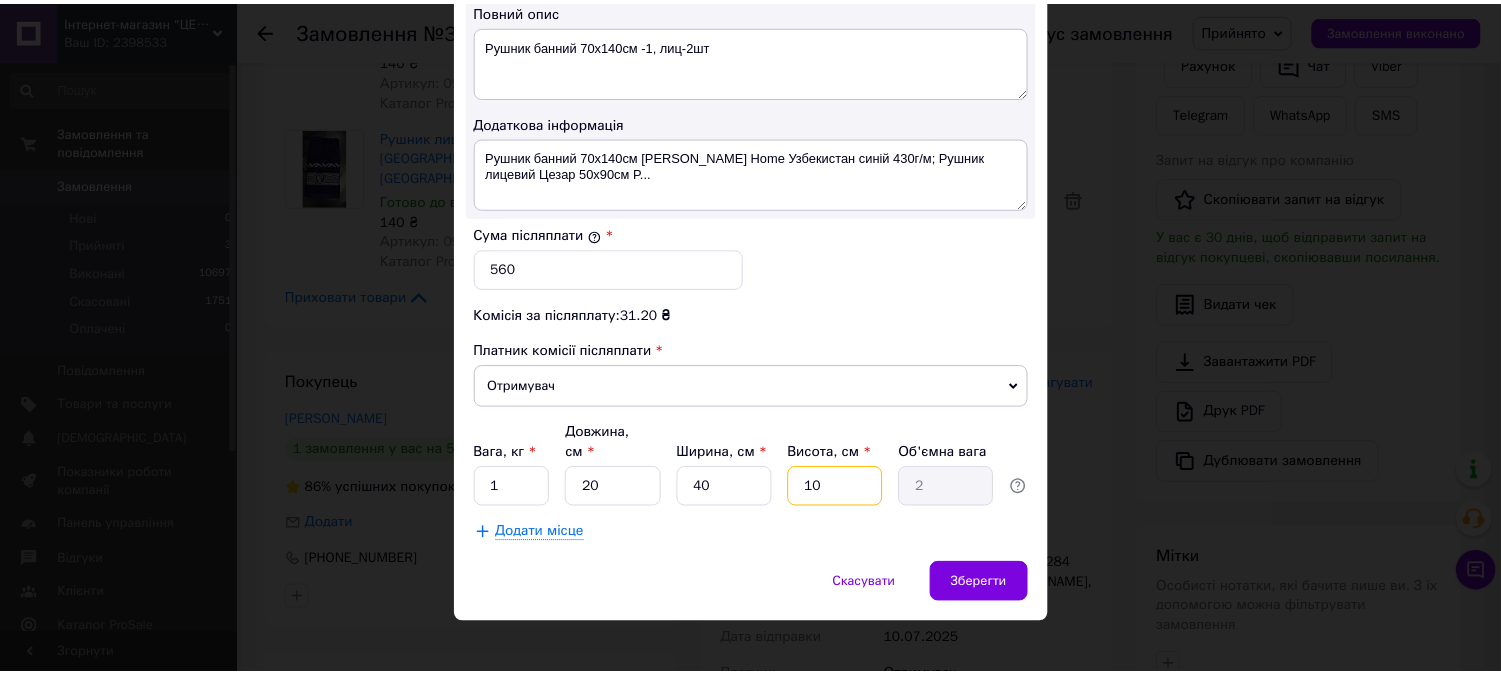 scroll, scrollTop: 1078, scrollLeft: 0, axis: vertical 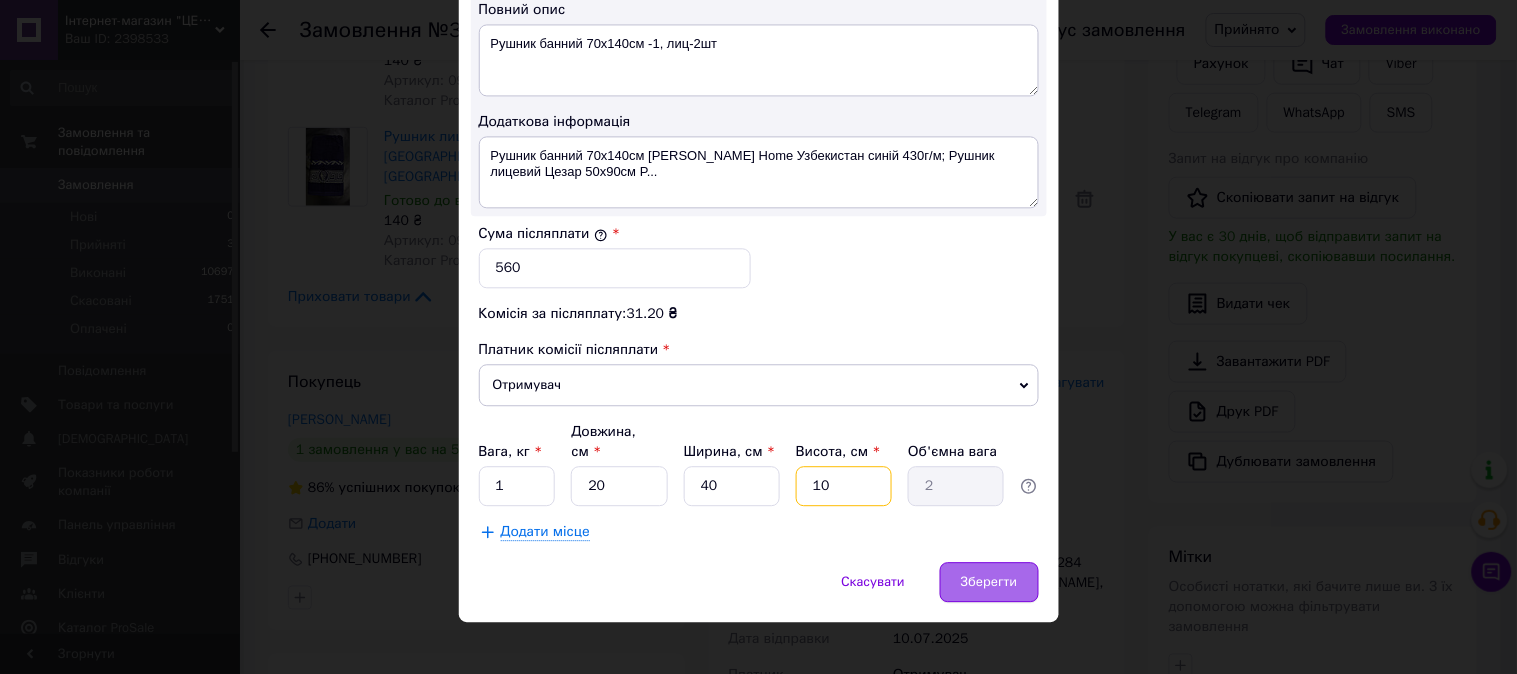 type on "10" 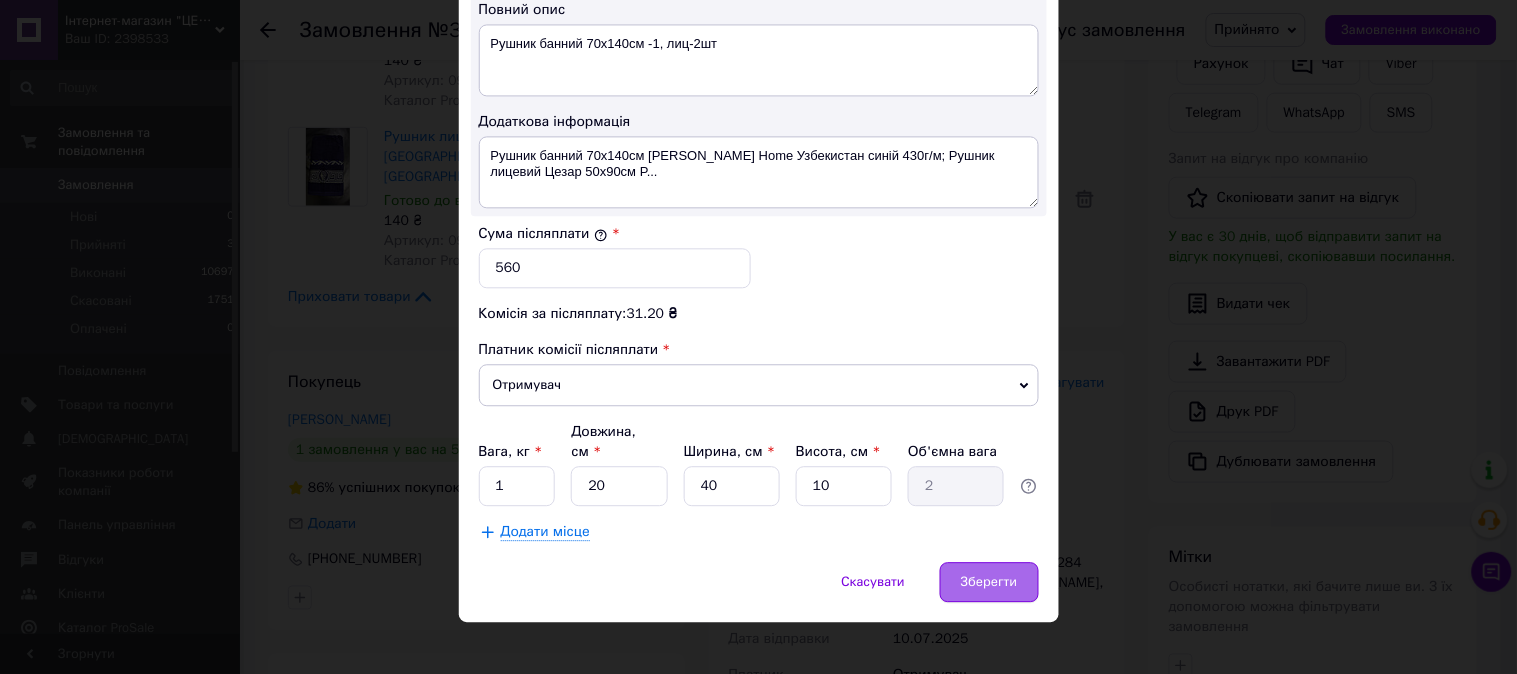 click on "Зберегти" at bounding box center [989, 582] 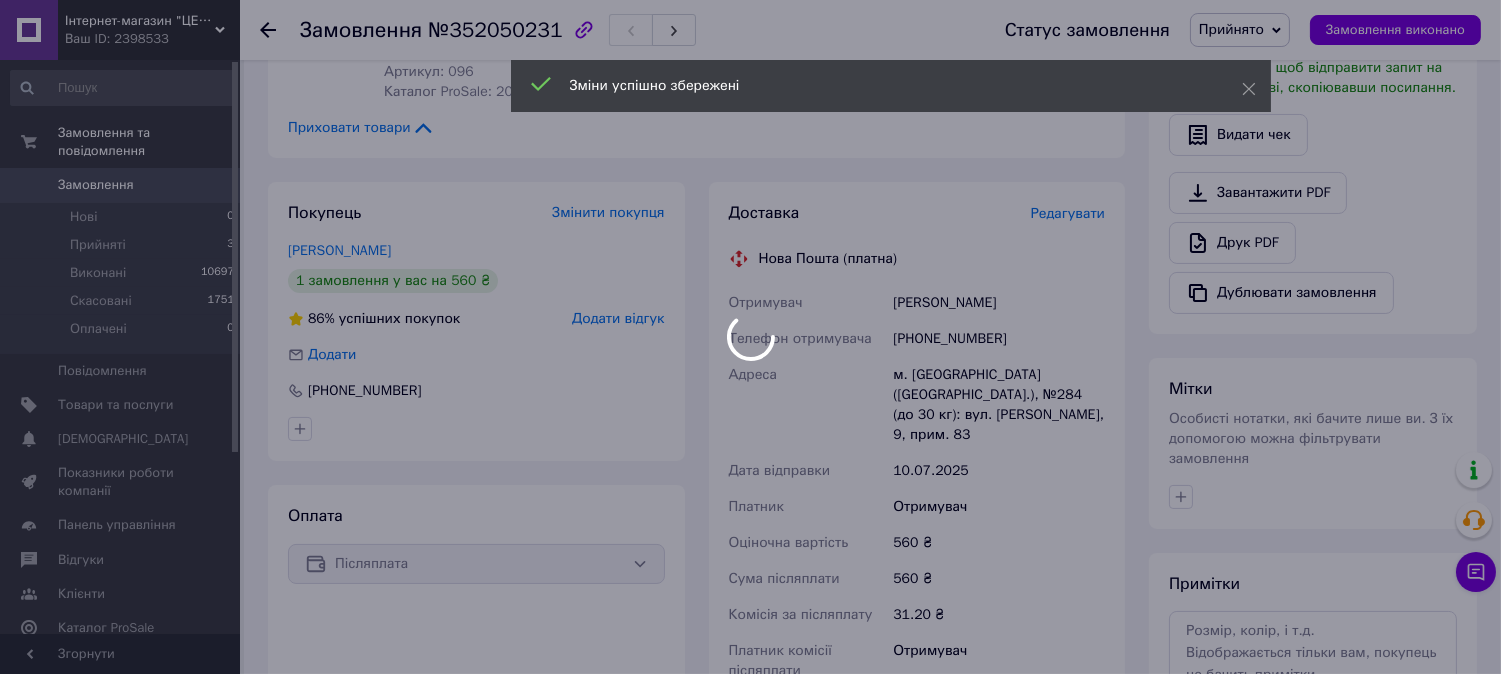 scroll, scrollTop: 888, scrollLeft: 0, axis: vertical 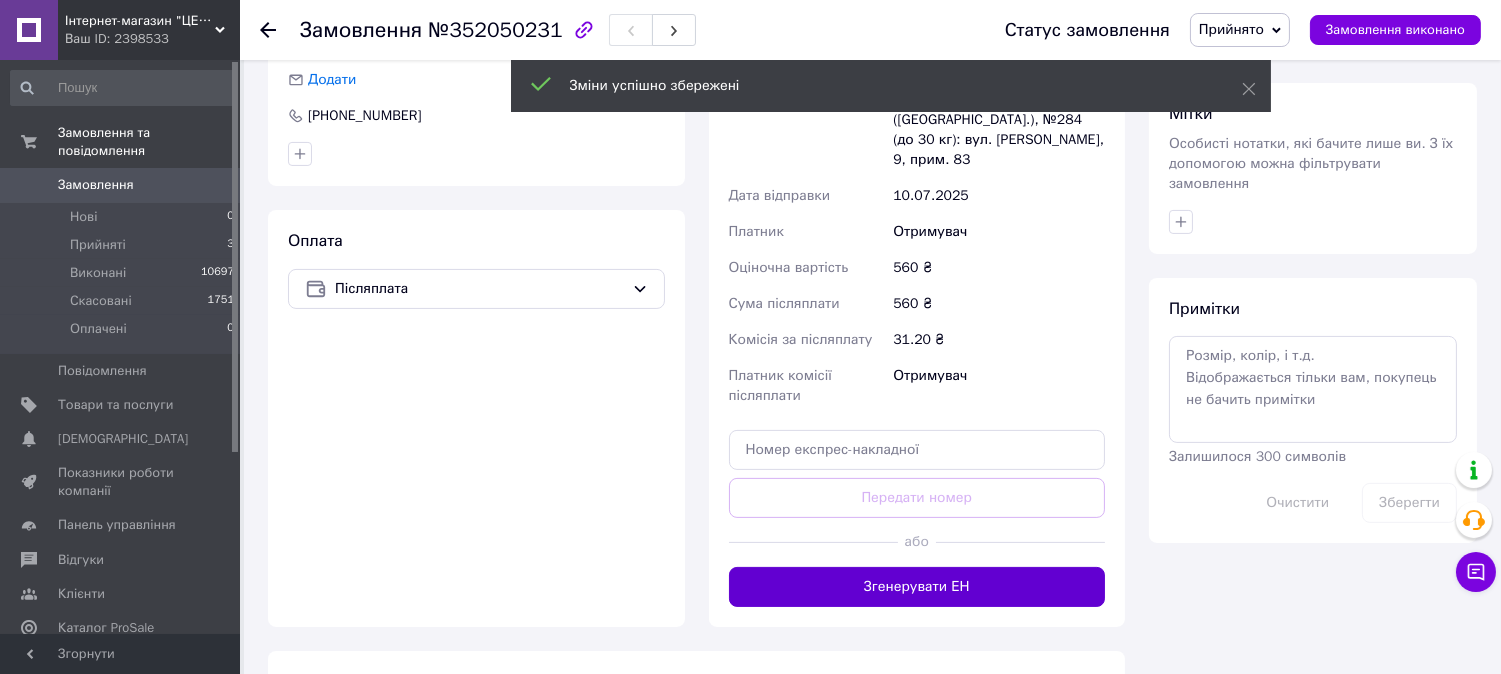 click on "Згенерувати ЕН" at bounding box center [917, 587] 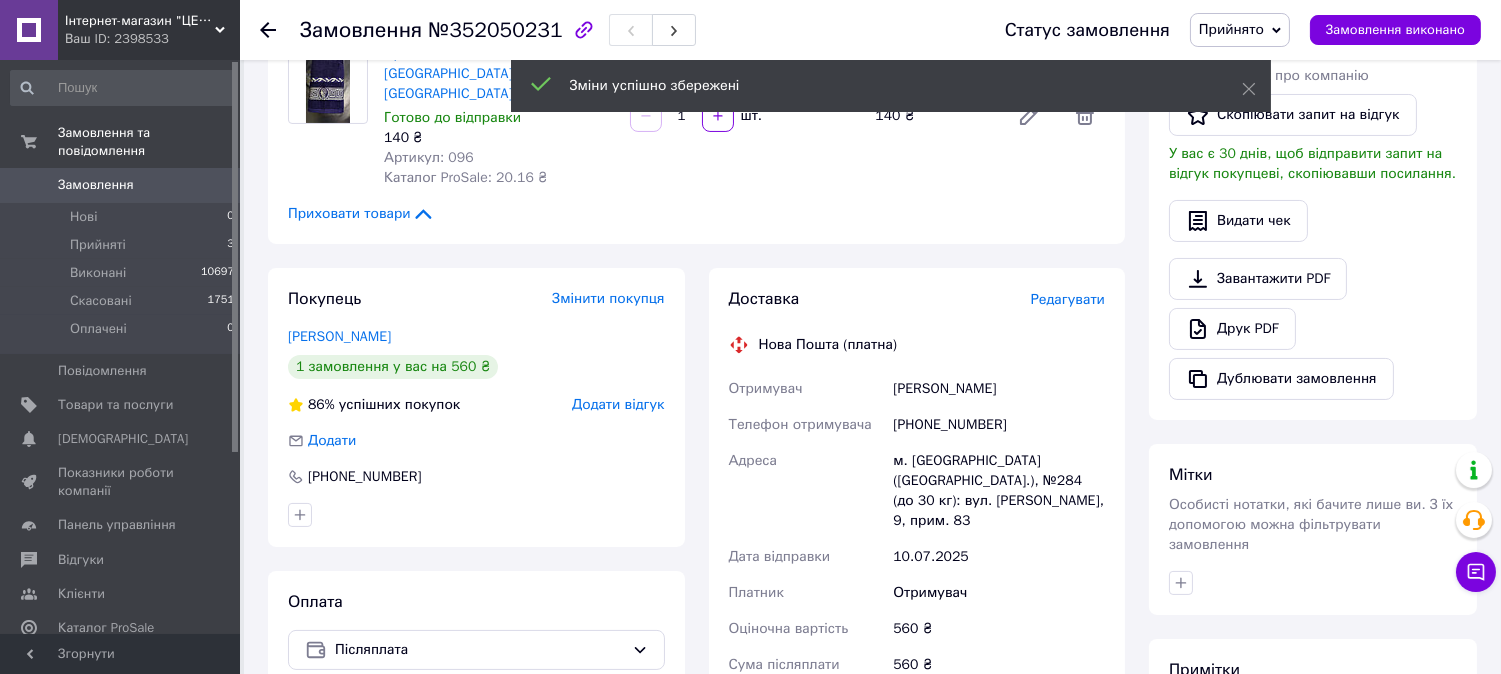 scroll, scrollTop: 444, scrollLeft: 0, axis: vertical 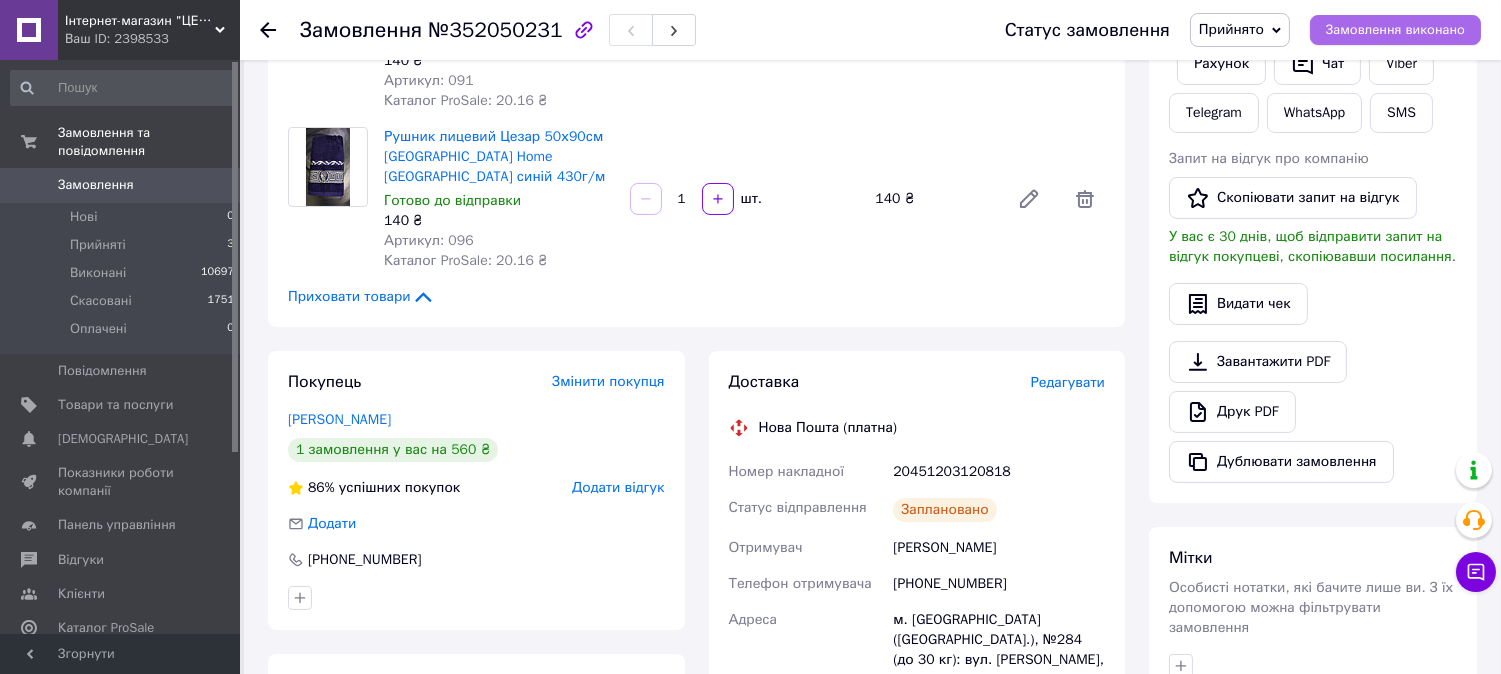 click on "Замовлення виконано" at bounding box center (1395, 30) 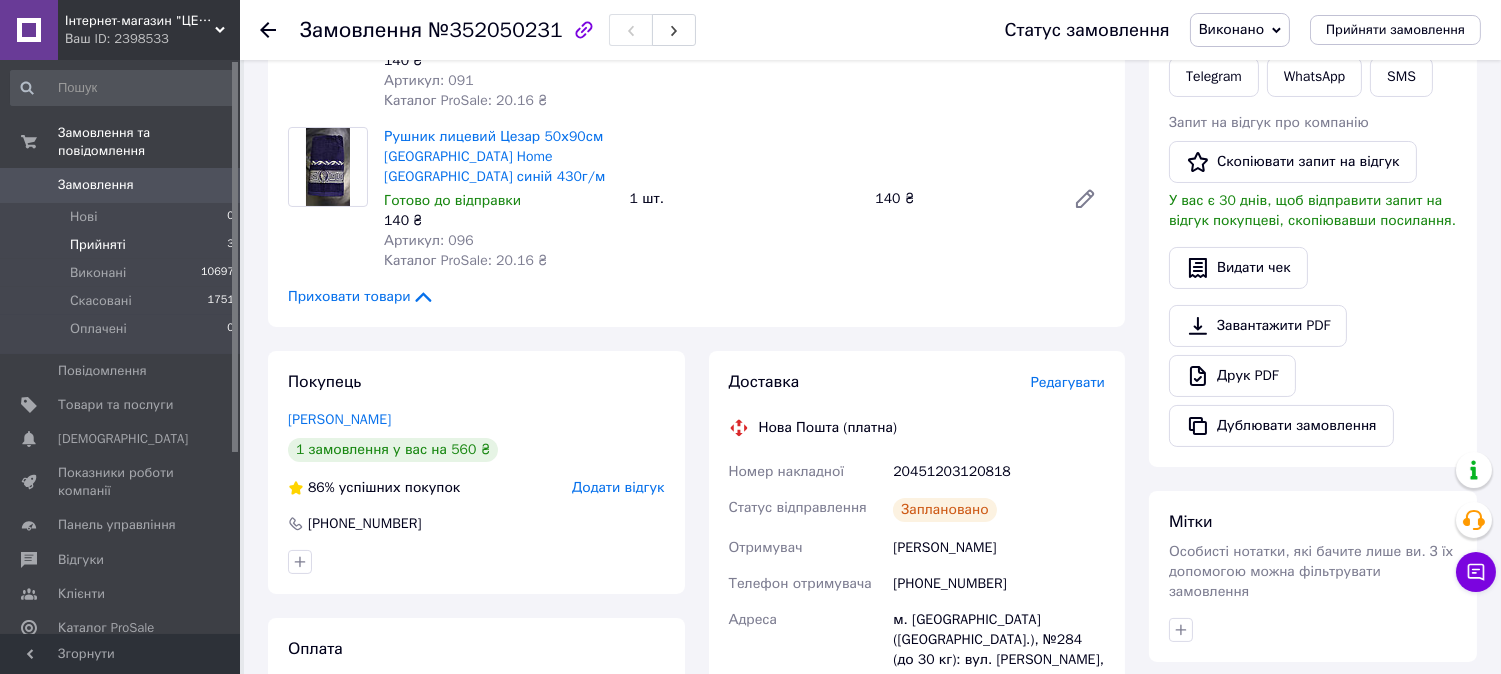 click on "Прийняті 3" at bounding box center [123, 245] 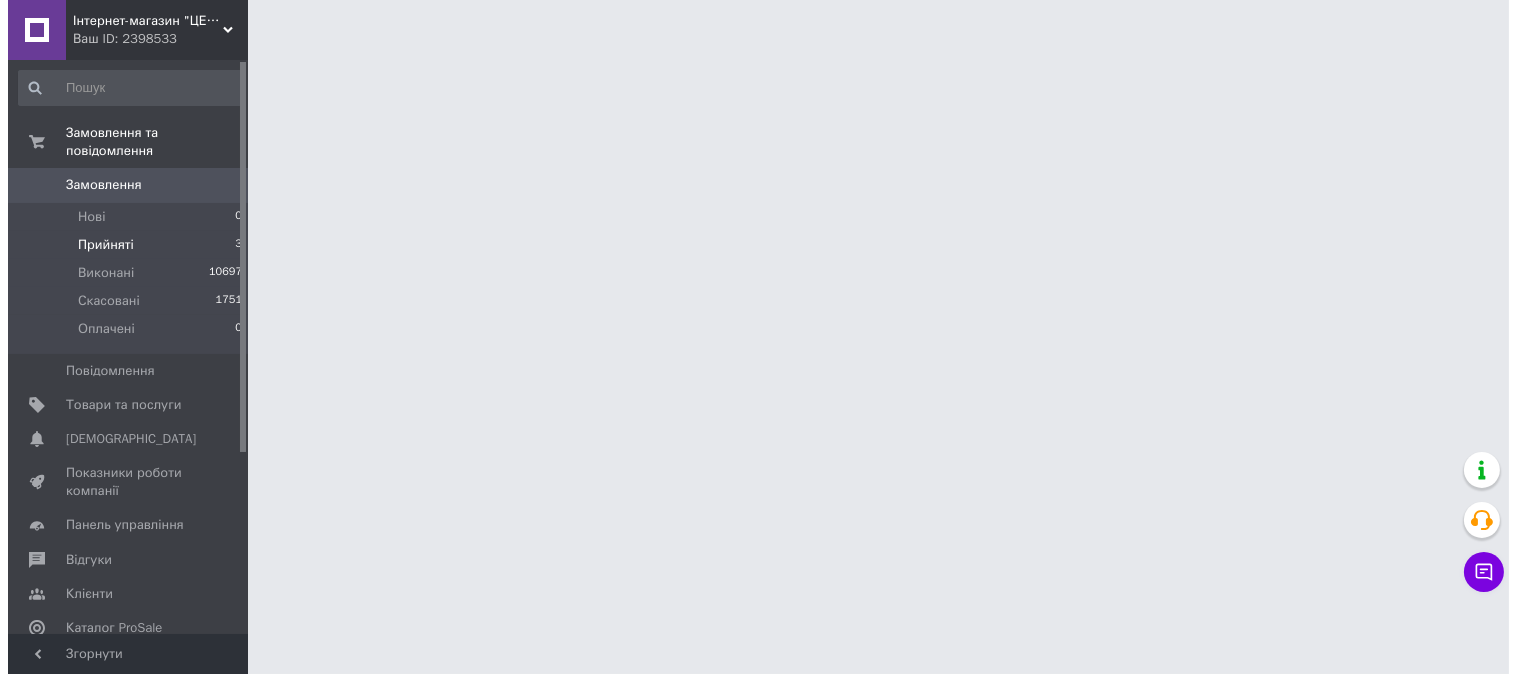 scroll, scrollTop: 0, scrollLeft: 0, axis: both 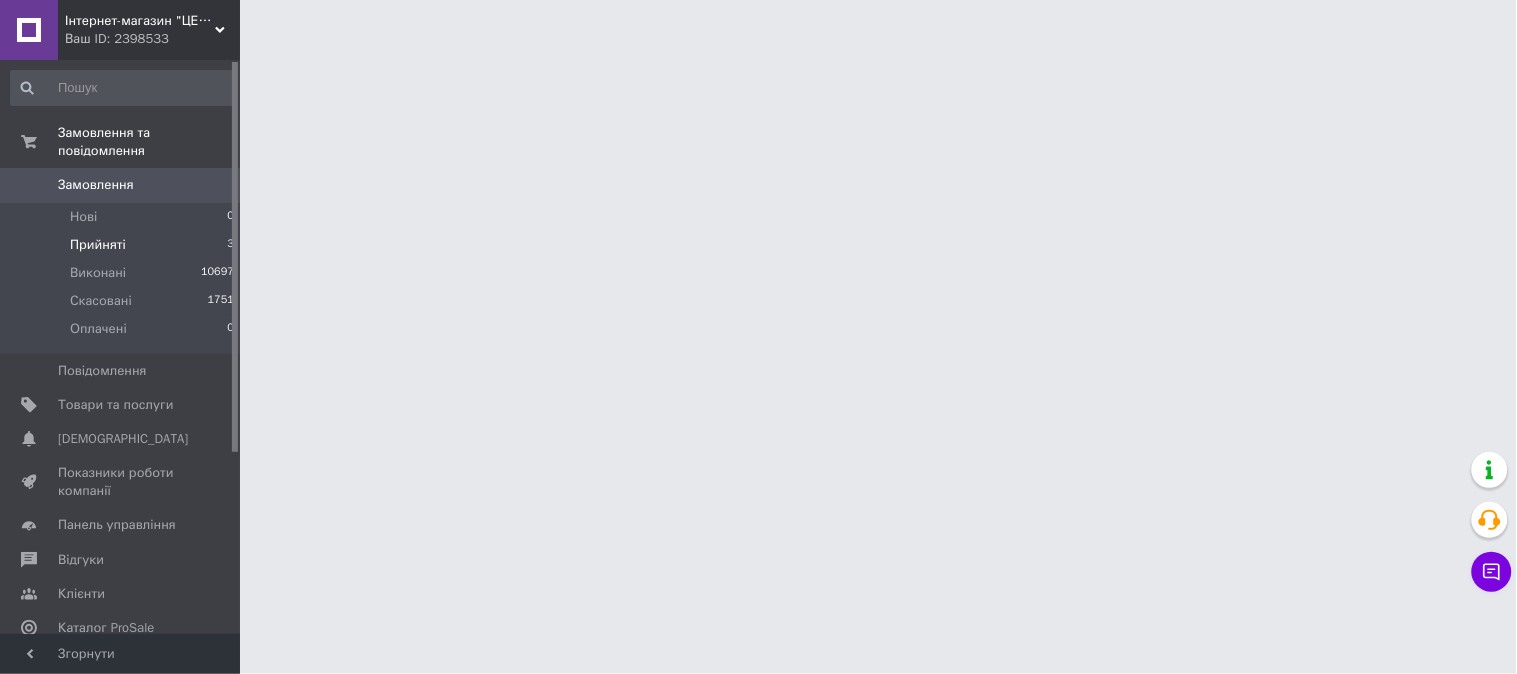click on "Прийняті" at bounding box center [98, 245] 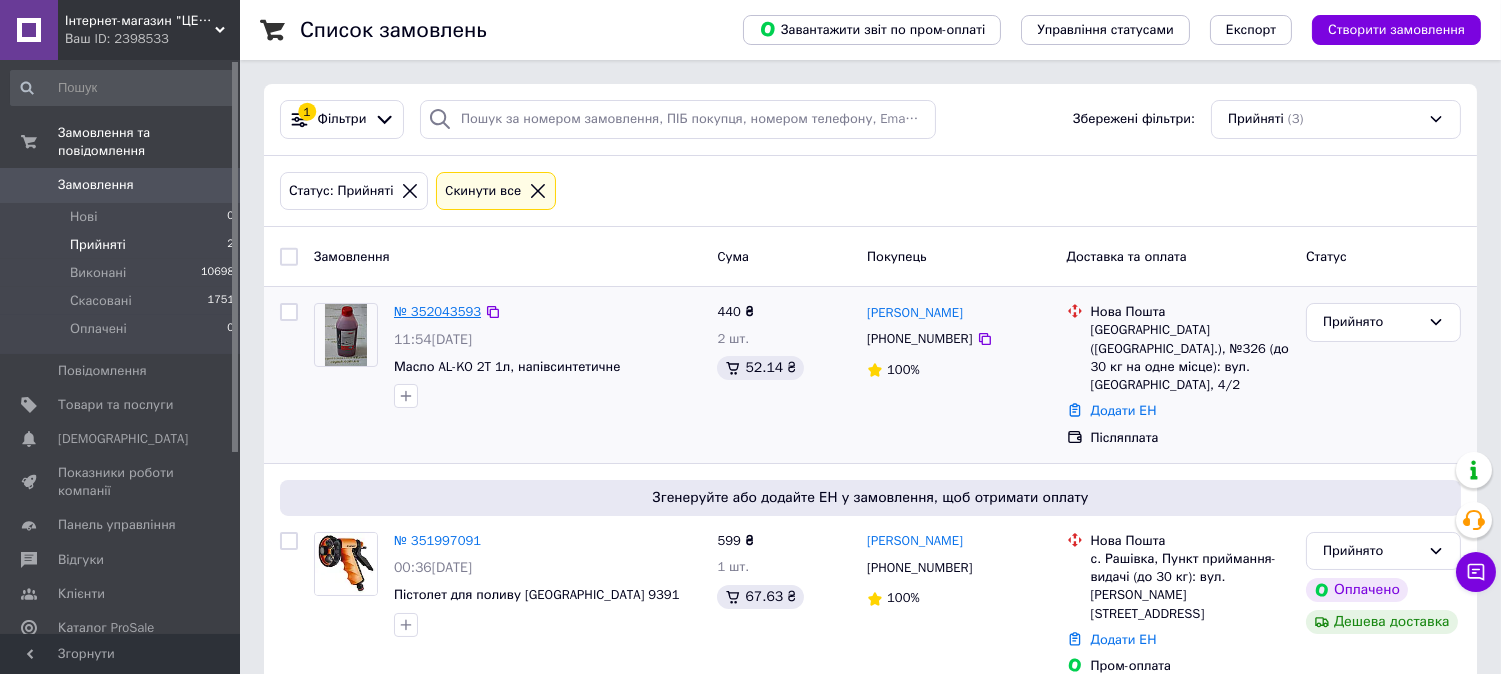 click on "№ 352043593" at bounding box center (437, 311) 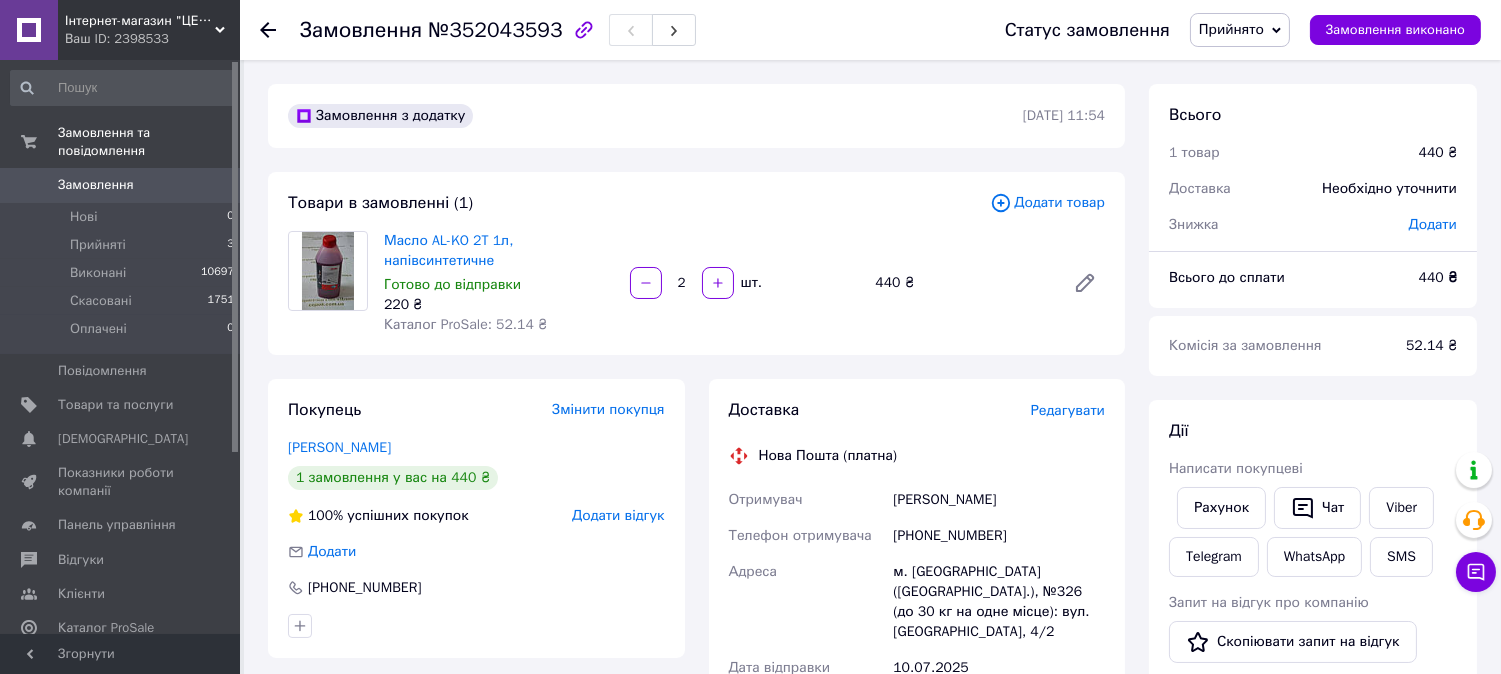 click on "Редагувати" at bounding box center [1068, 410] 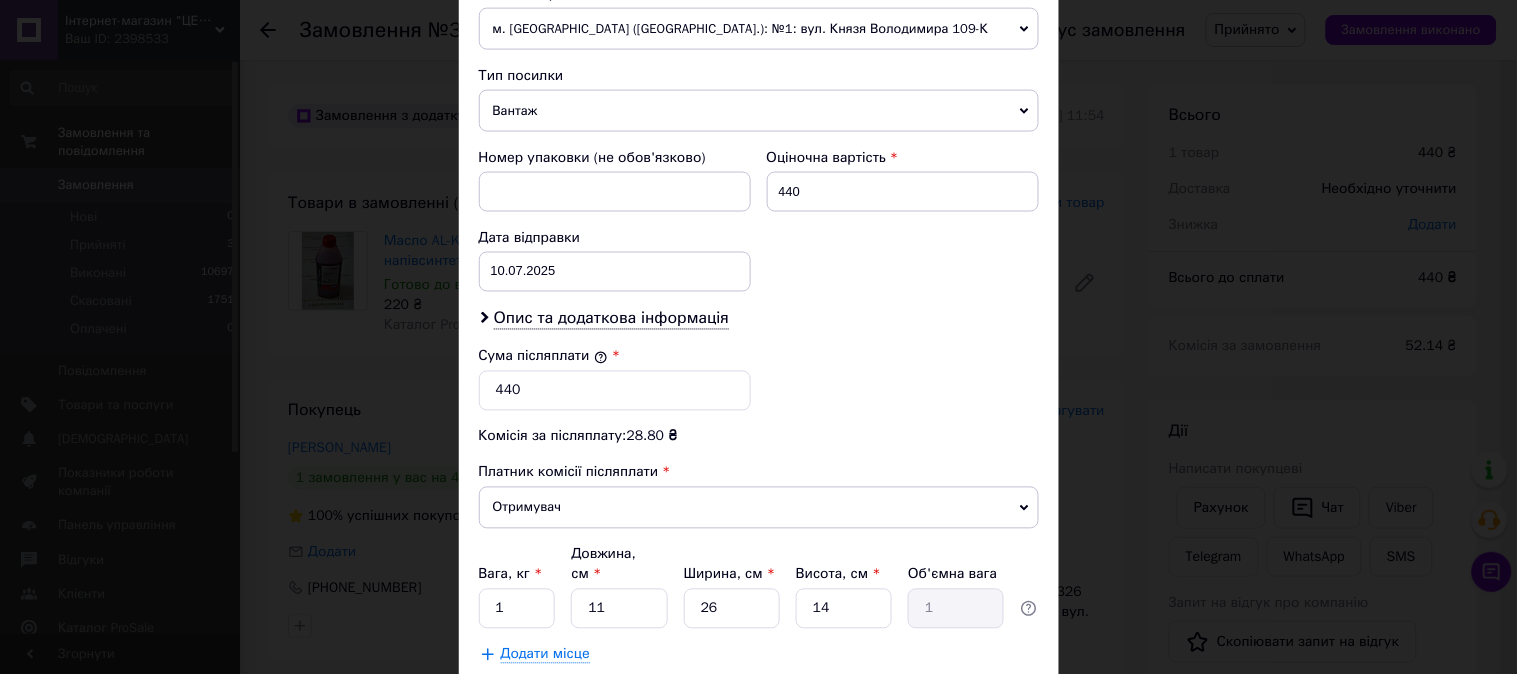 scroll, scrollTop: 741, scrollLeft: 0, axis: vertical 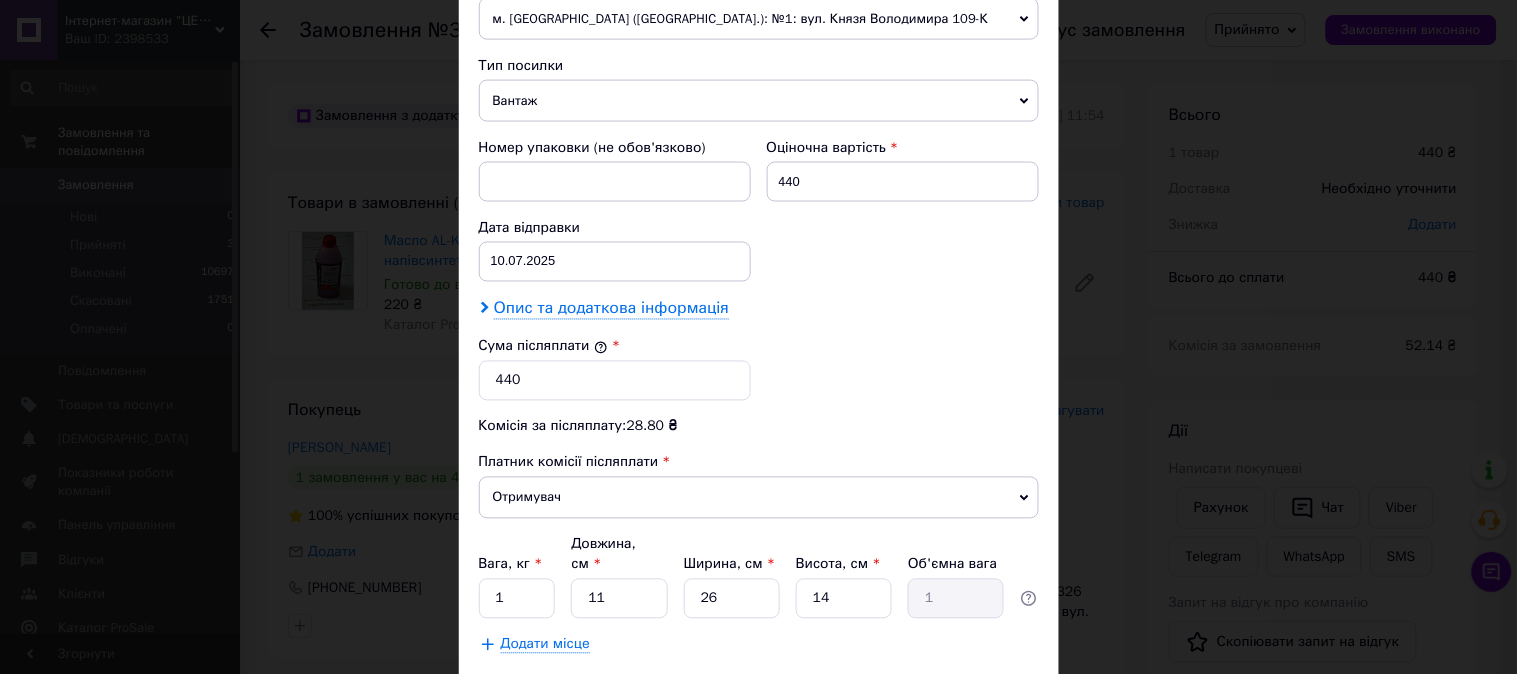 click on "Опис та додаткова інформація" at bounding box center [611, 309] 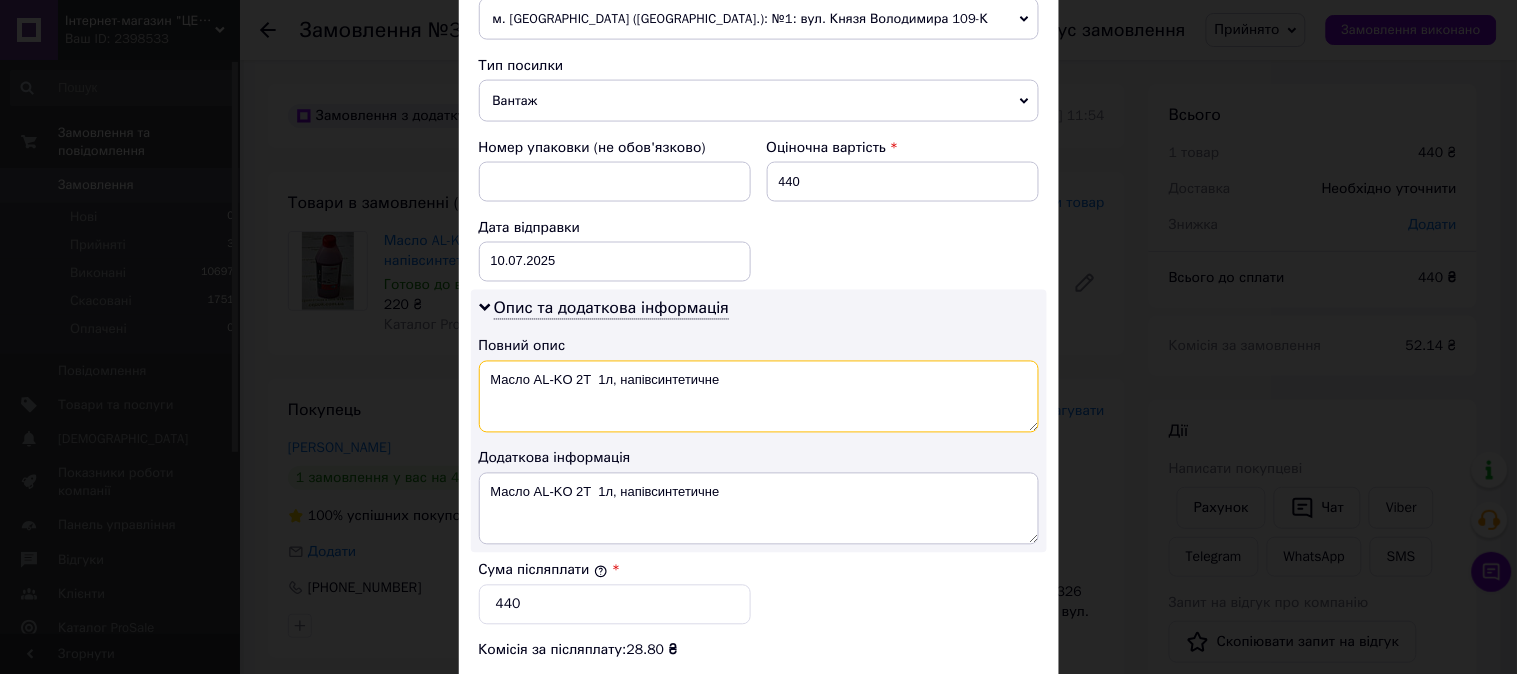click on "Масло AL-KO 2T  1л, напівсинтетичне" at bounding box center [759, 397] 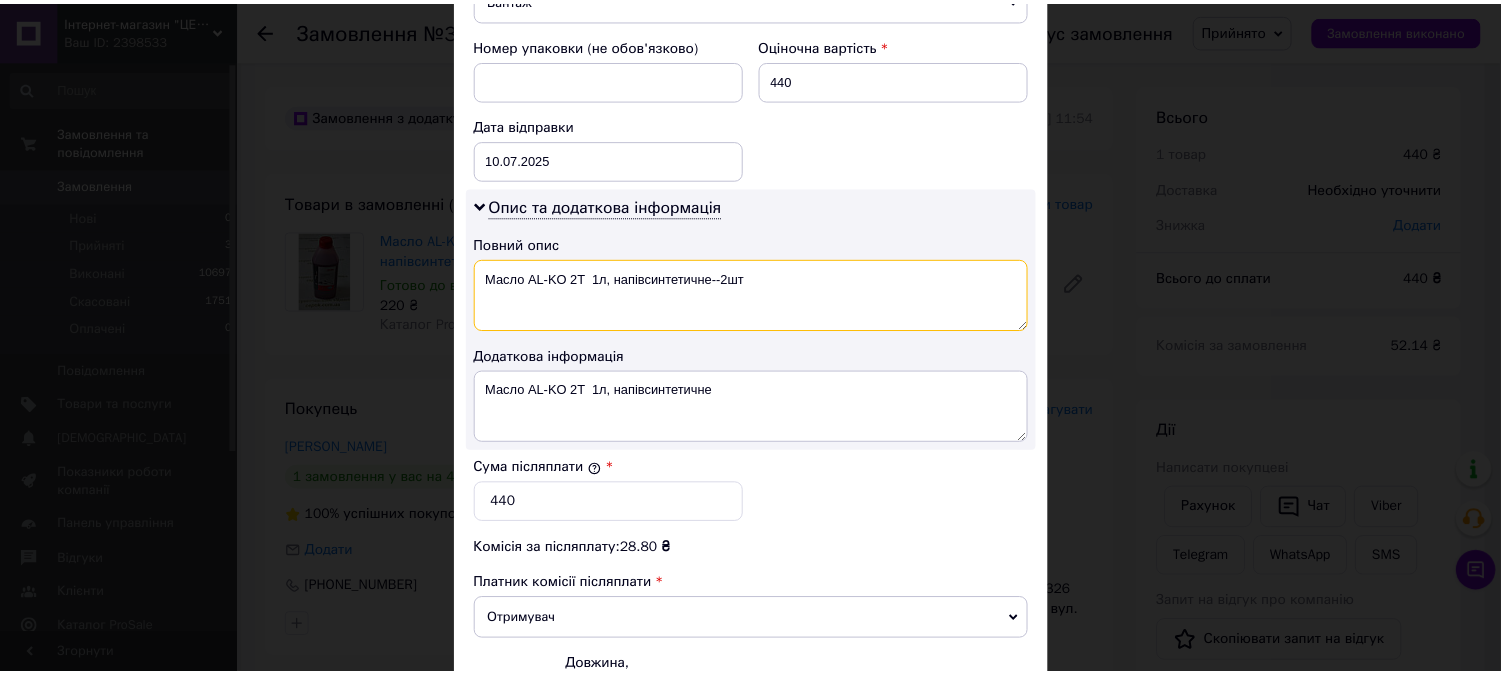 scroll, scrollTop: 1036, scrollLeft: 0, axis: vertical 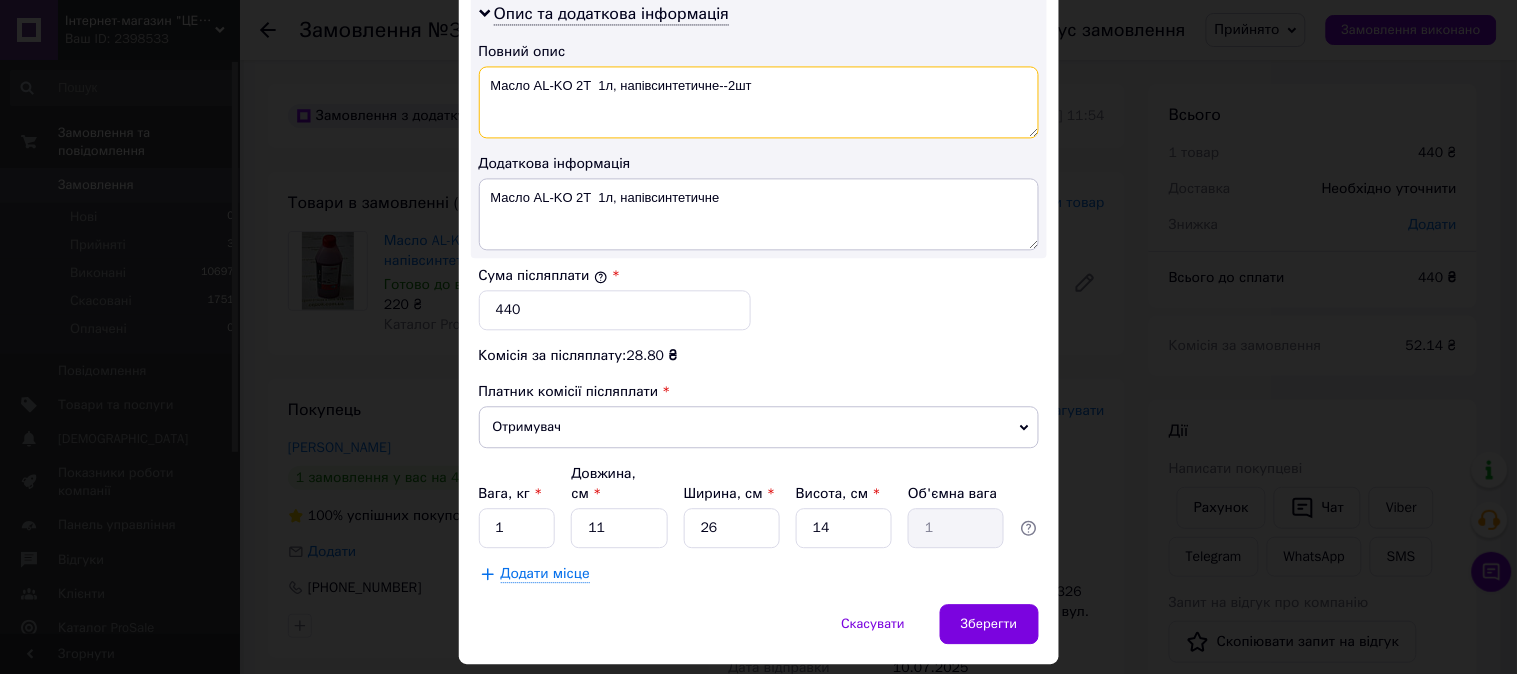 type on "Масло AL-KO 2T  1л, напівсинтетичне--2шт" 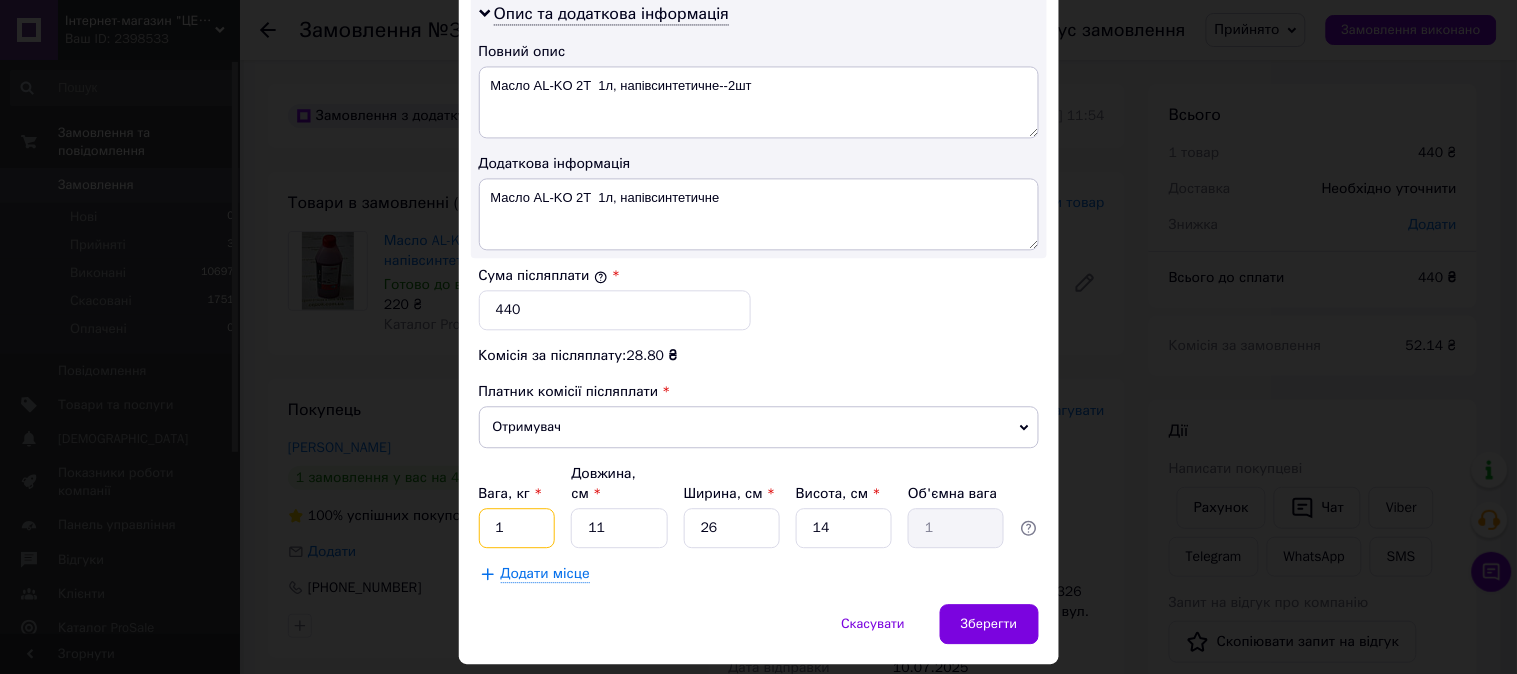 click on "1" at bounding box center (517, 528) 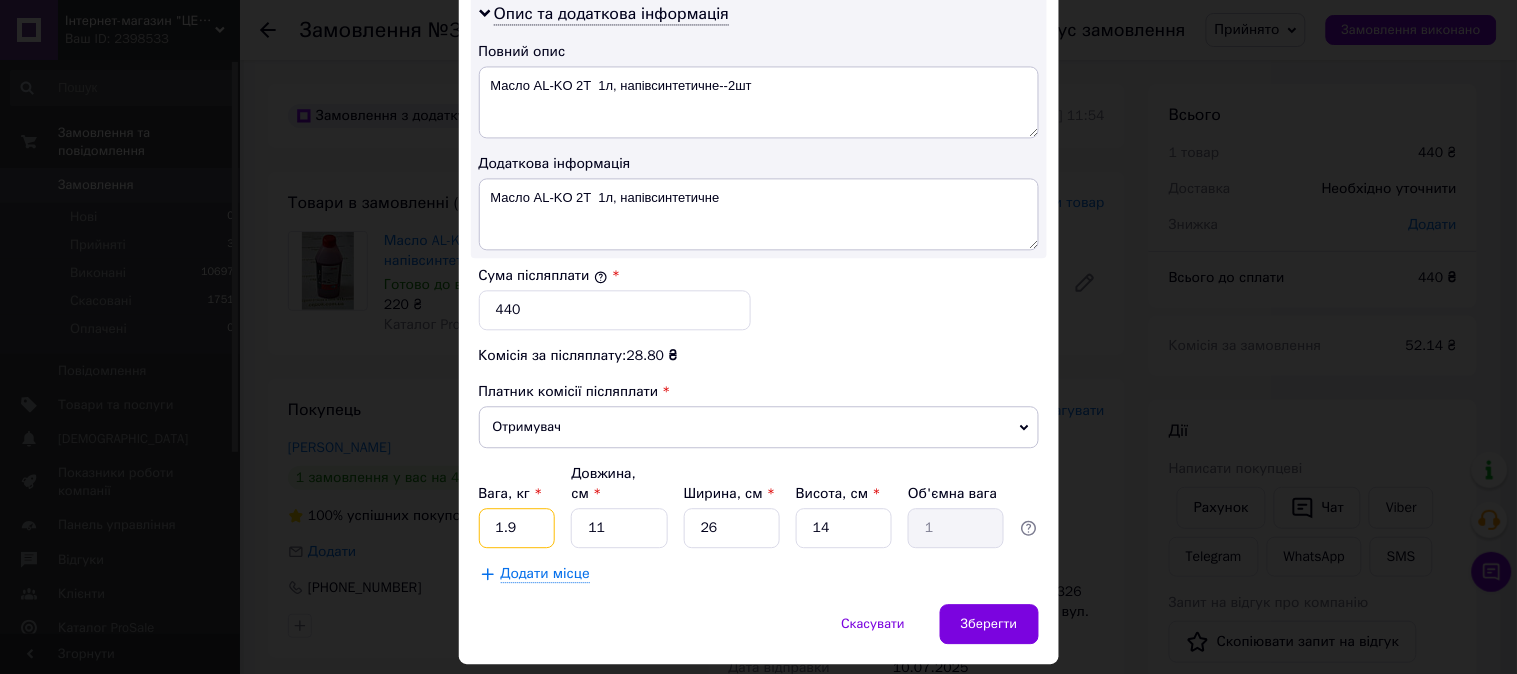 type on "1.9" 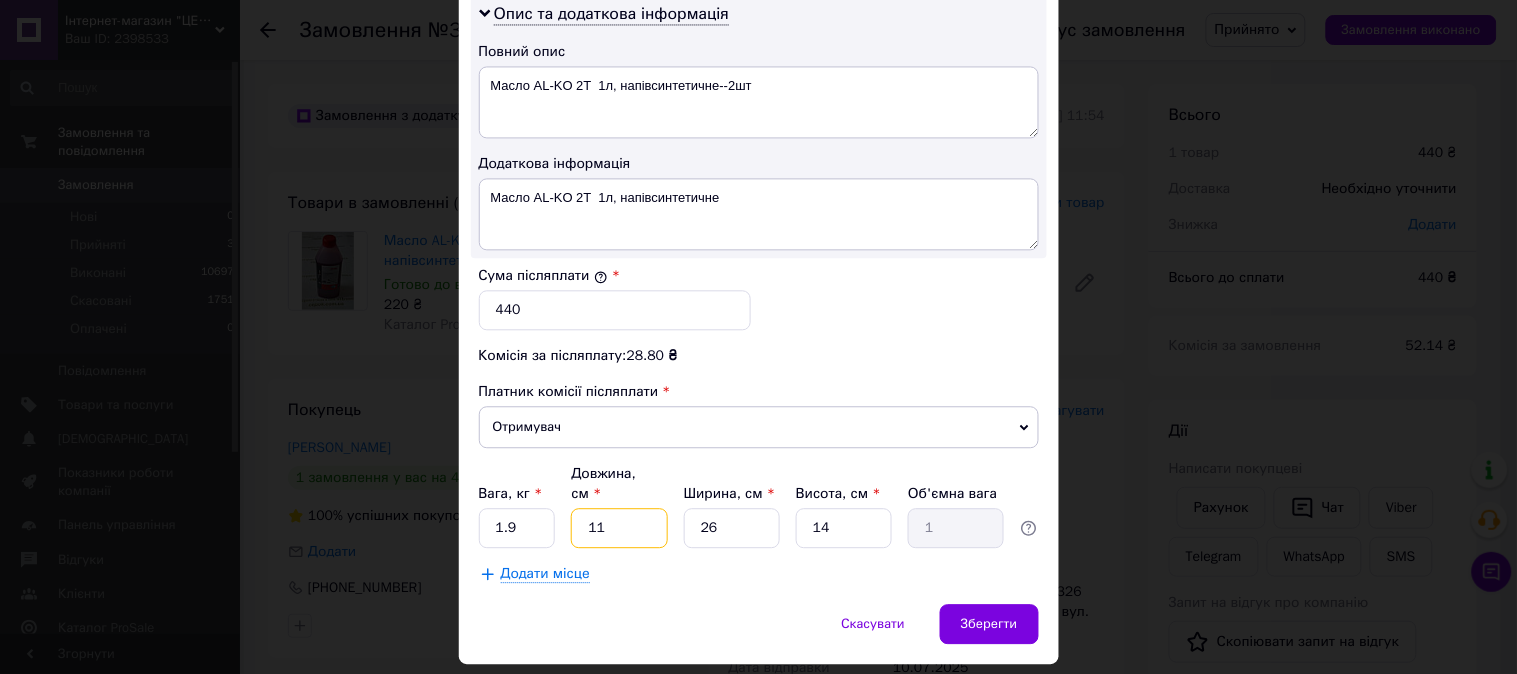 type on "1" 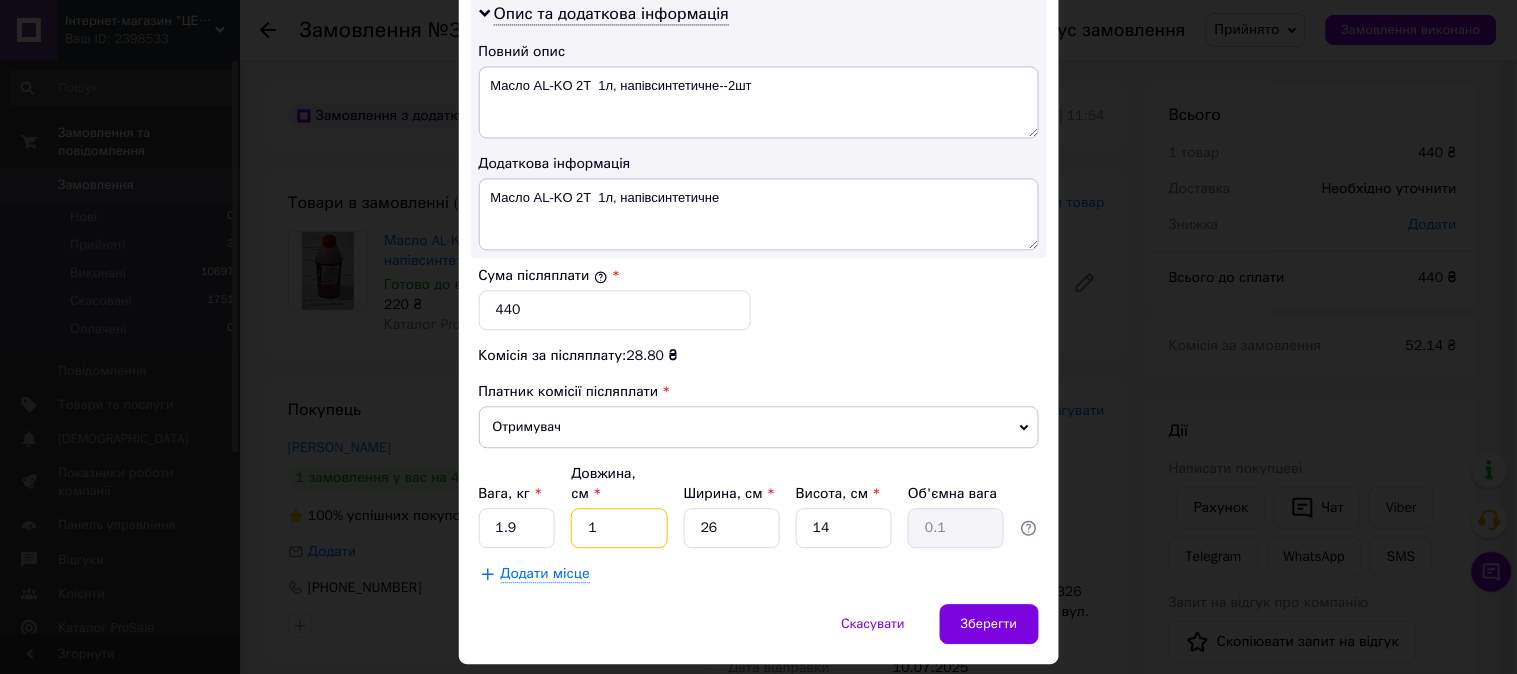 type on "16" 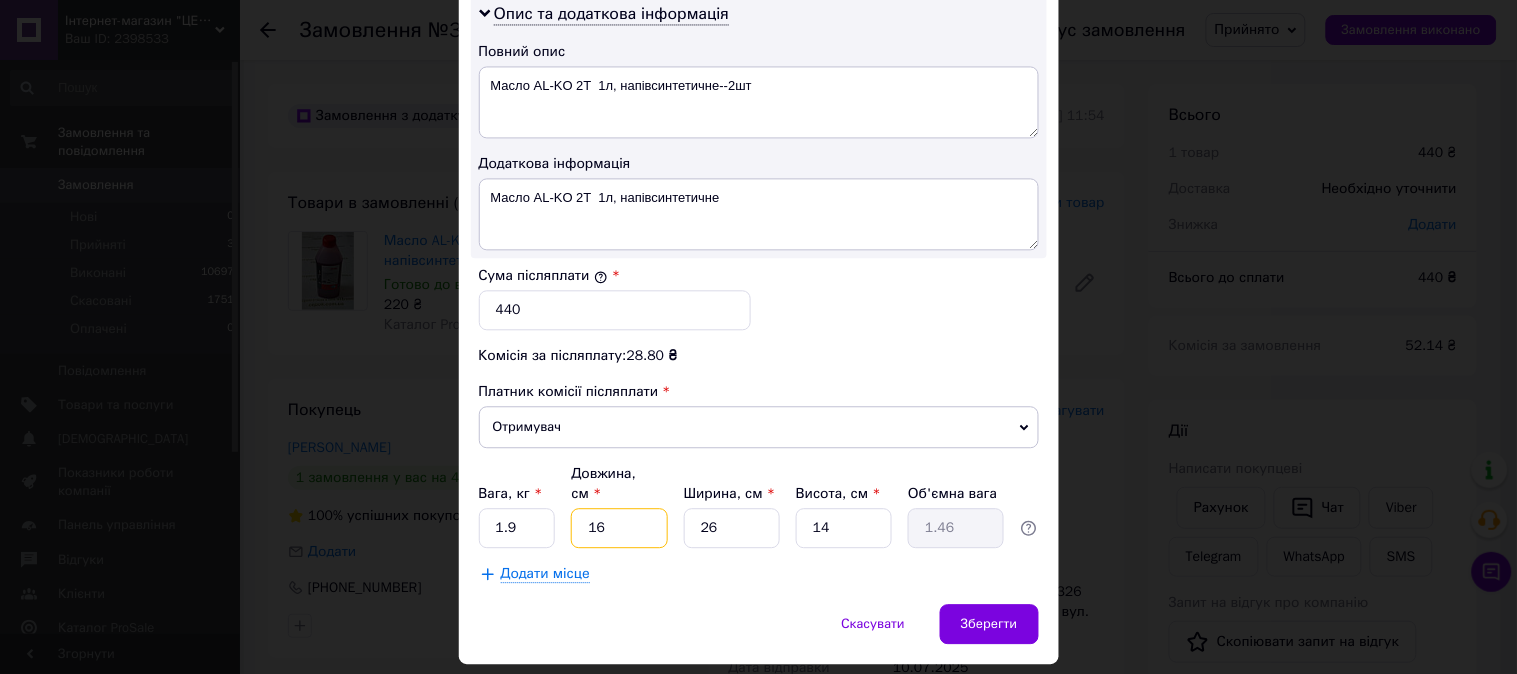type on "16" 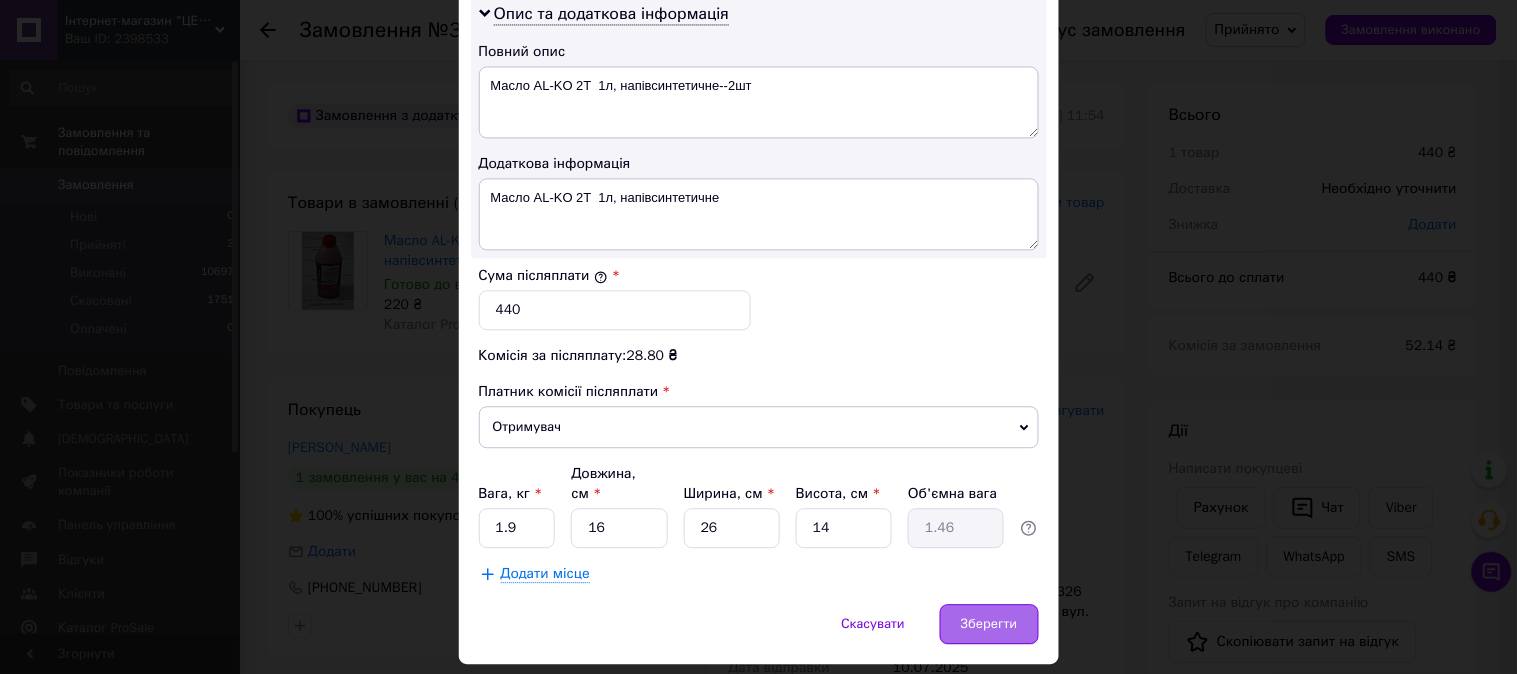 click on "Зберегти" at bounding box center [989, 624] 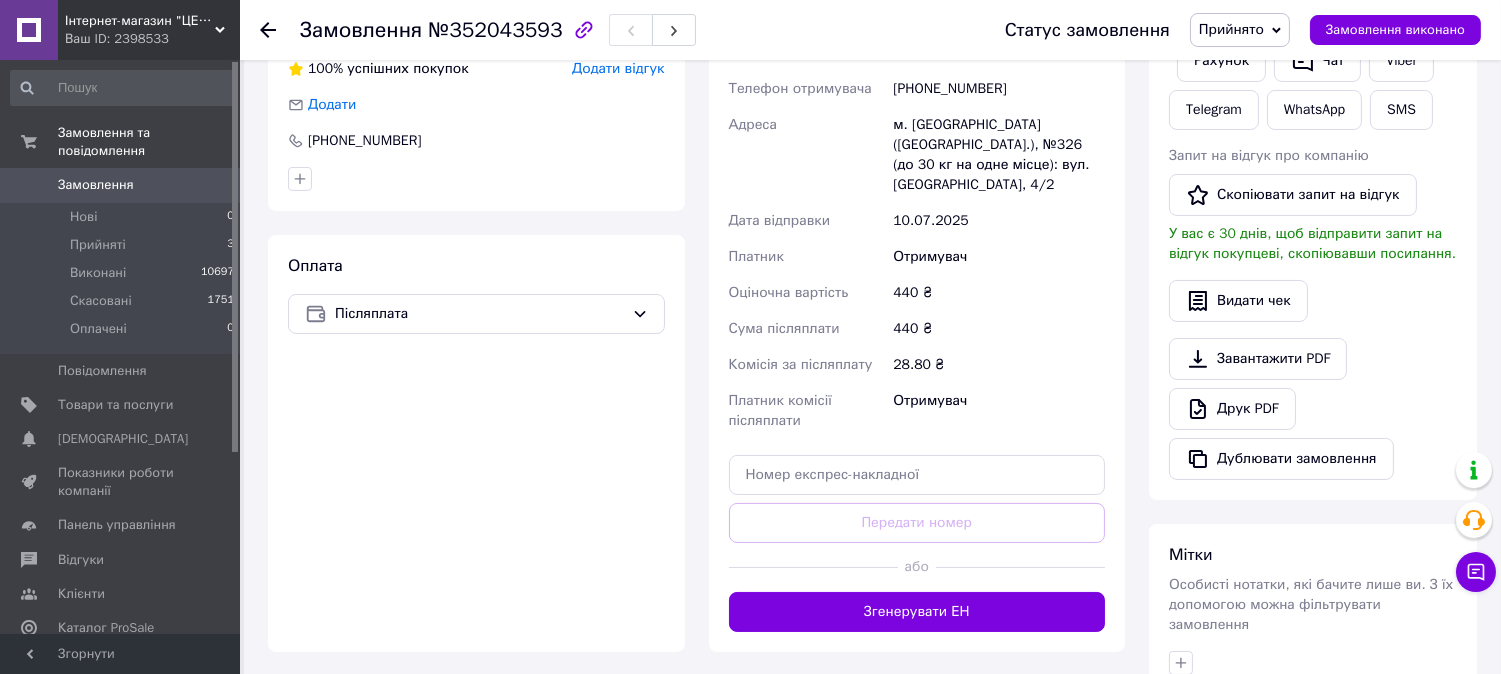 scroll, scrollTop: 592, scrollLeft: 0, axis: vertical 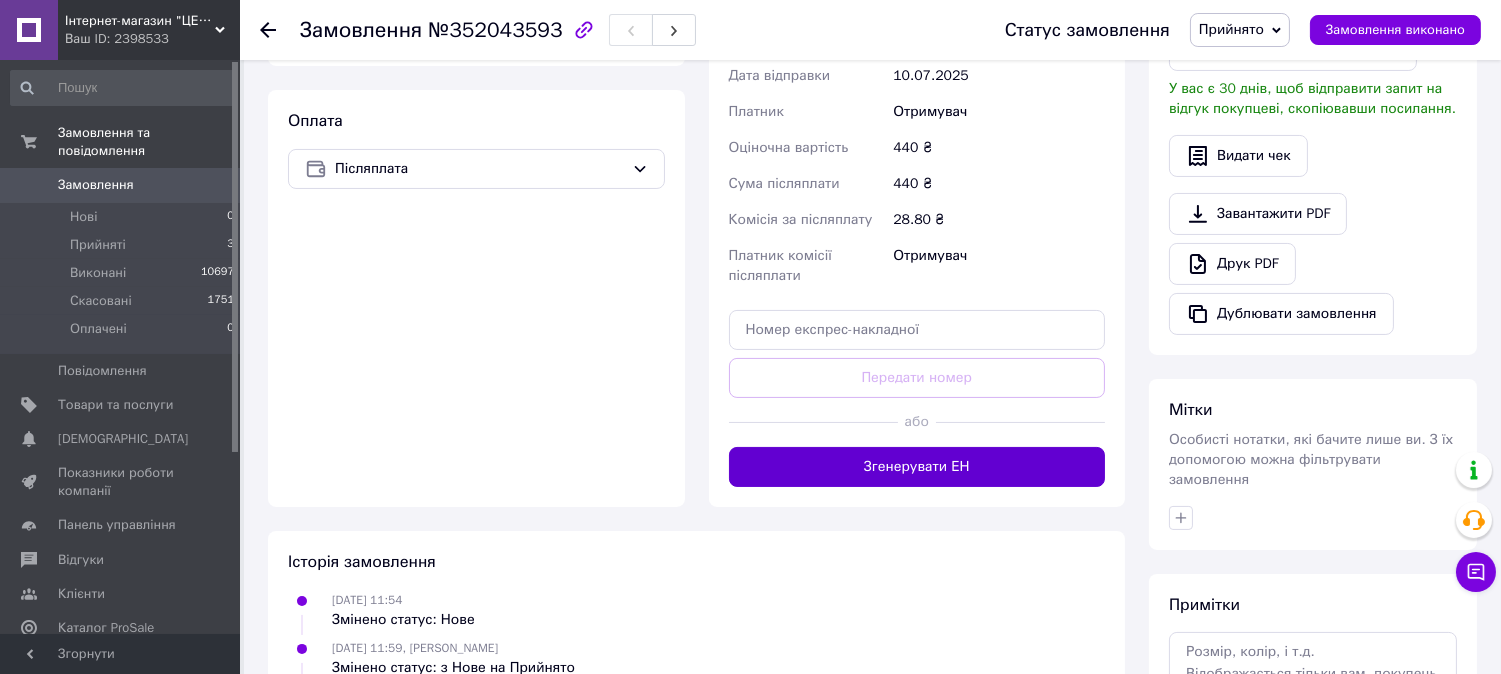 click on "Згенерувати ЕН" at bounding box center [917, 467] 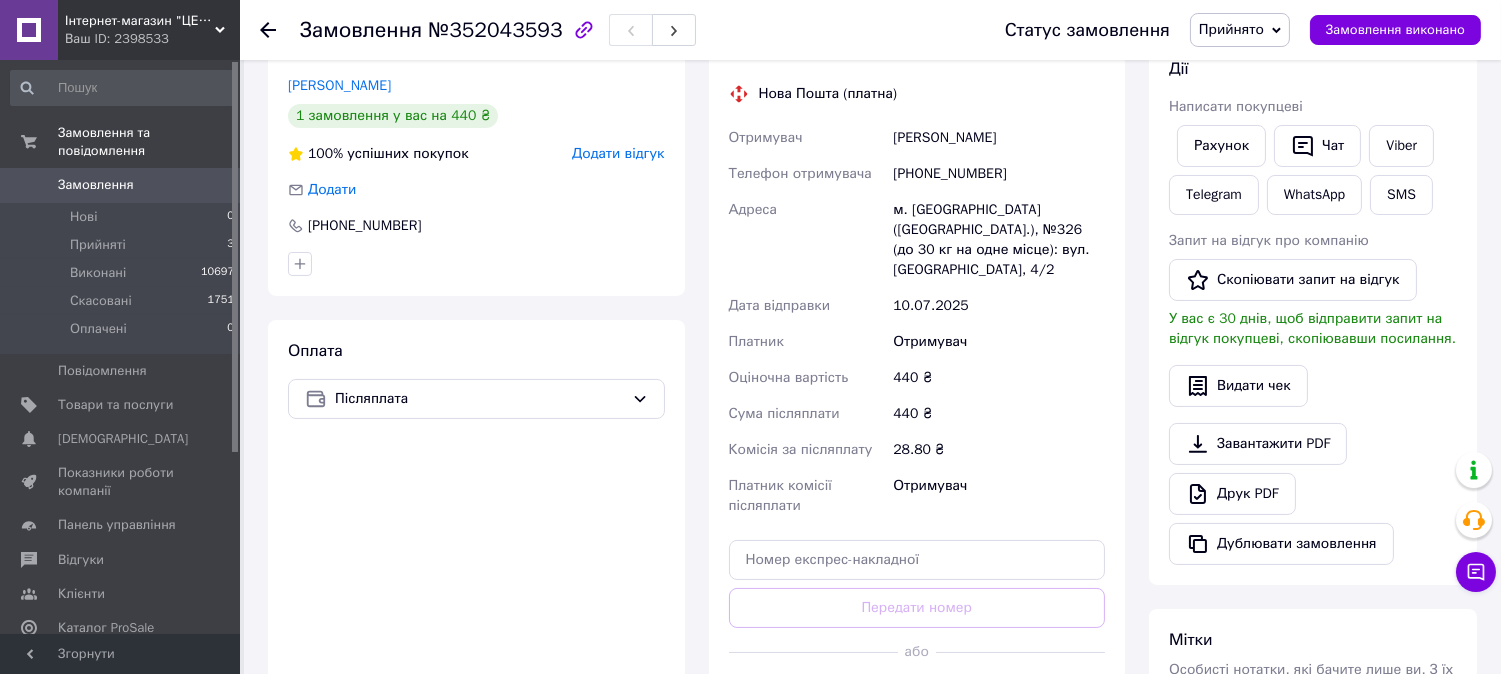 scroll, scrollTop: 296, scrollLeft: 0, axis: vertical 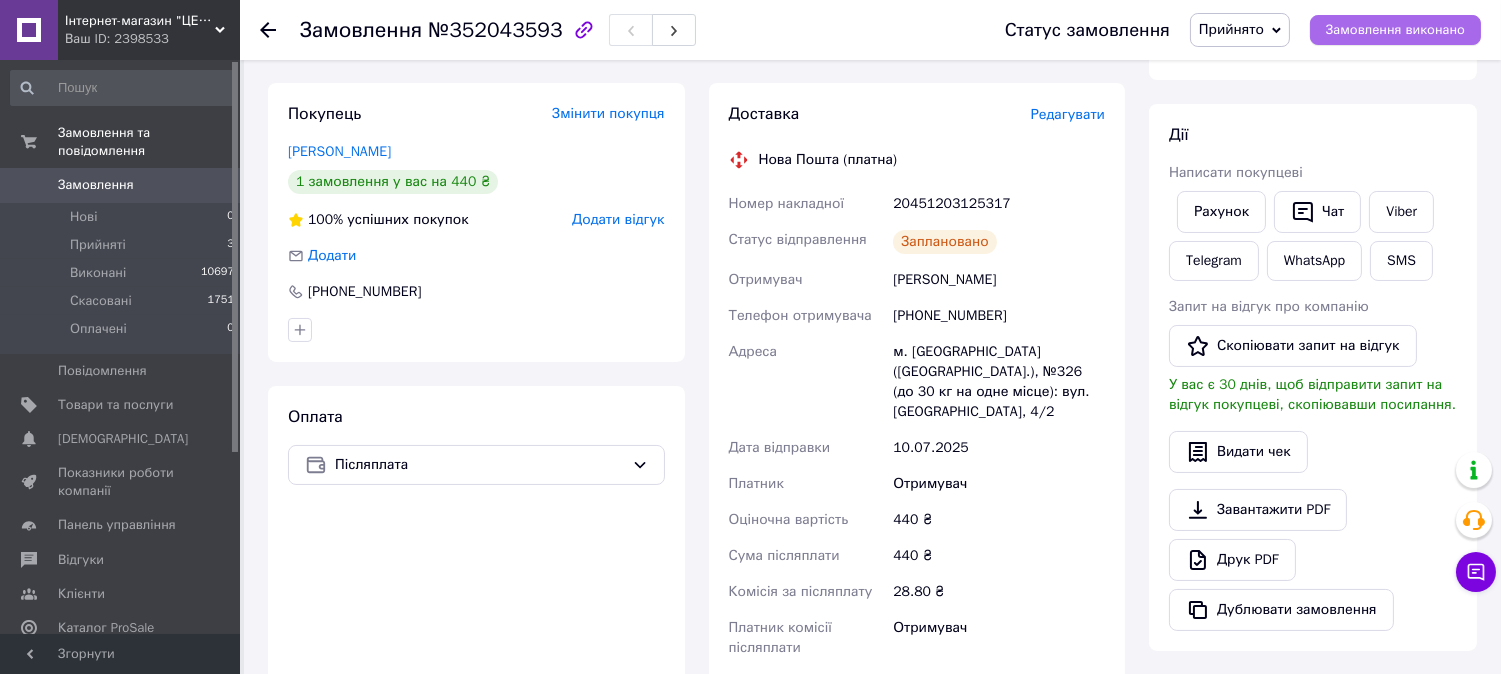 click on "Замовлення виконано" at bounding box center [1395, 30] 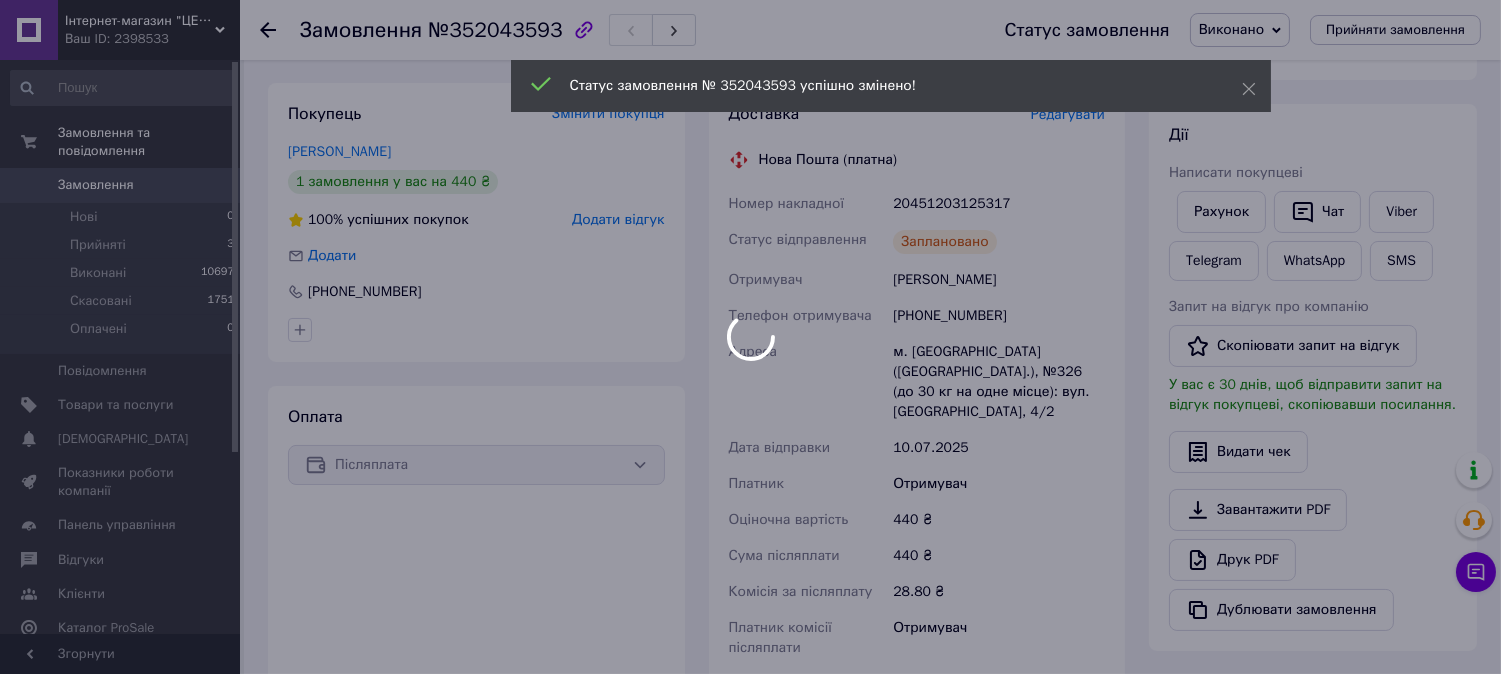 click at bounding box center [750, 337] 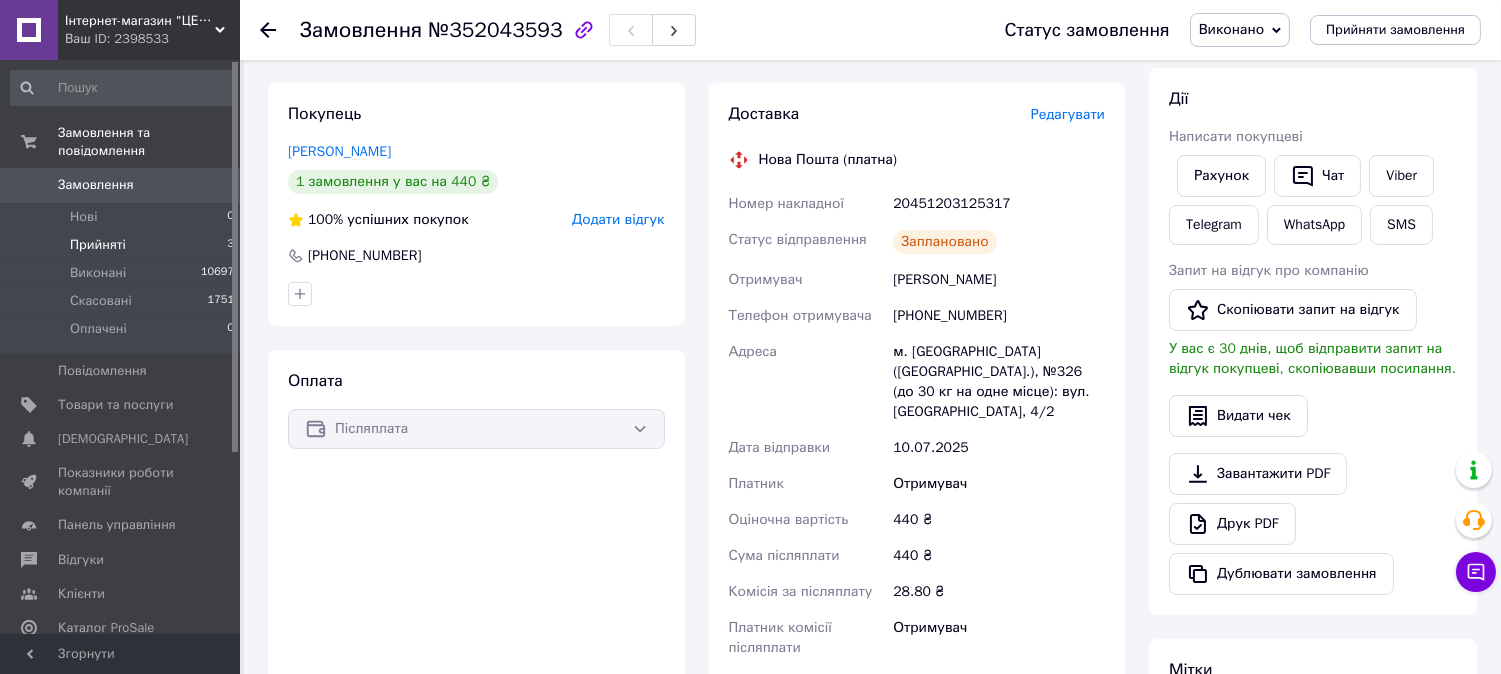 click on "Прийняті" at bounding box center (98, 245) 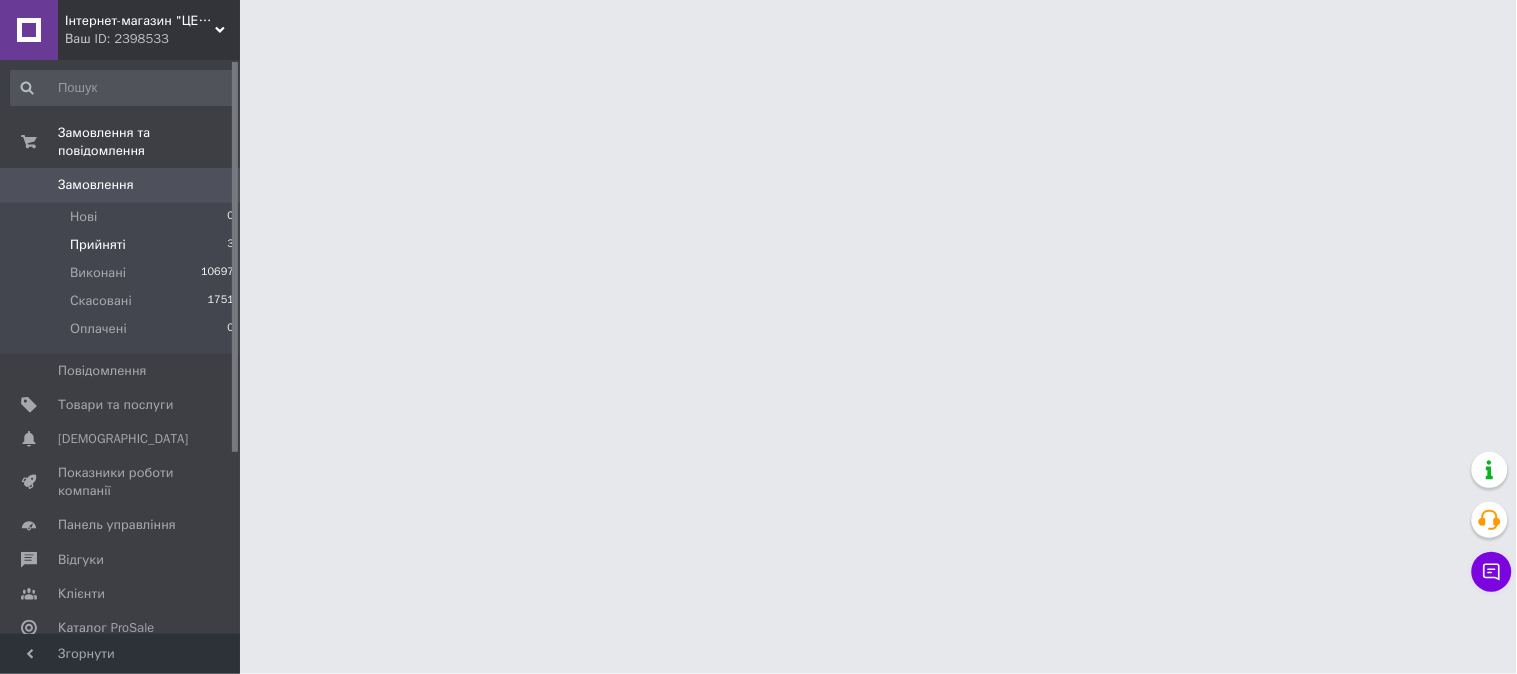click on "Прийняті" at bounding box center (98, 245) 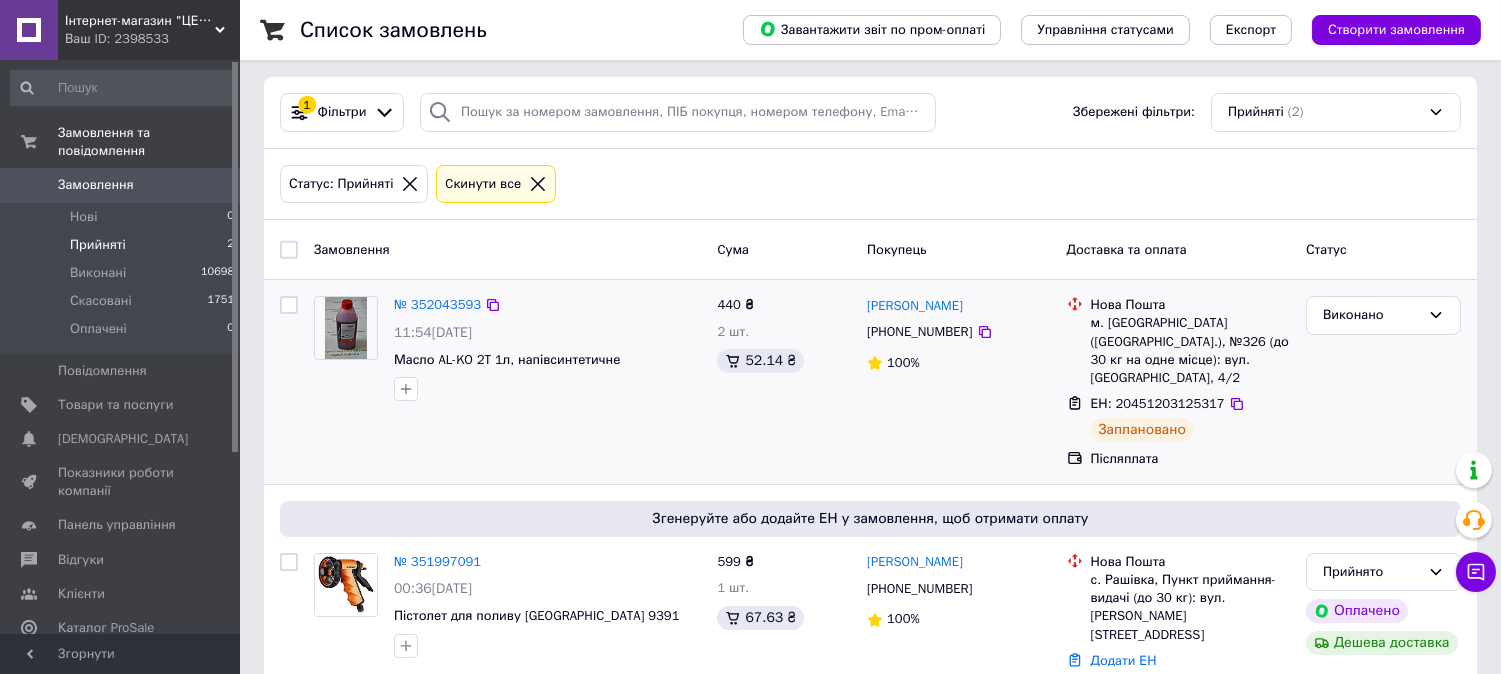 scroll, scrollTop: 0, scrollLeft: 0, axis: both 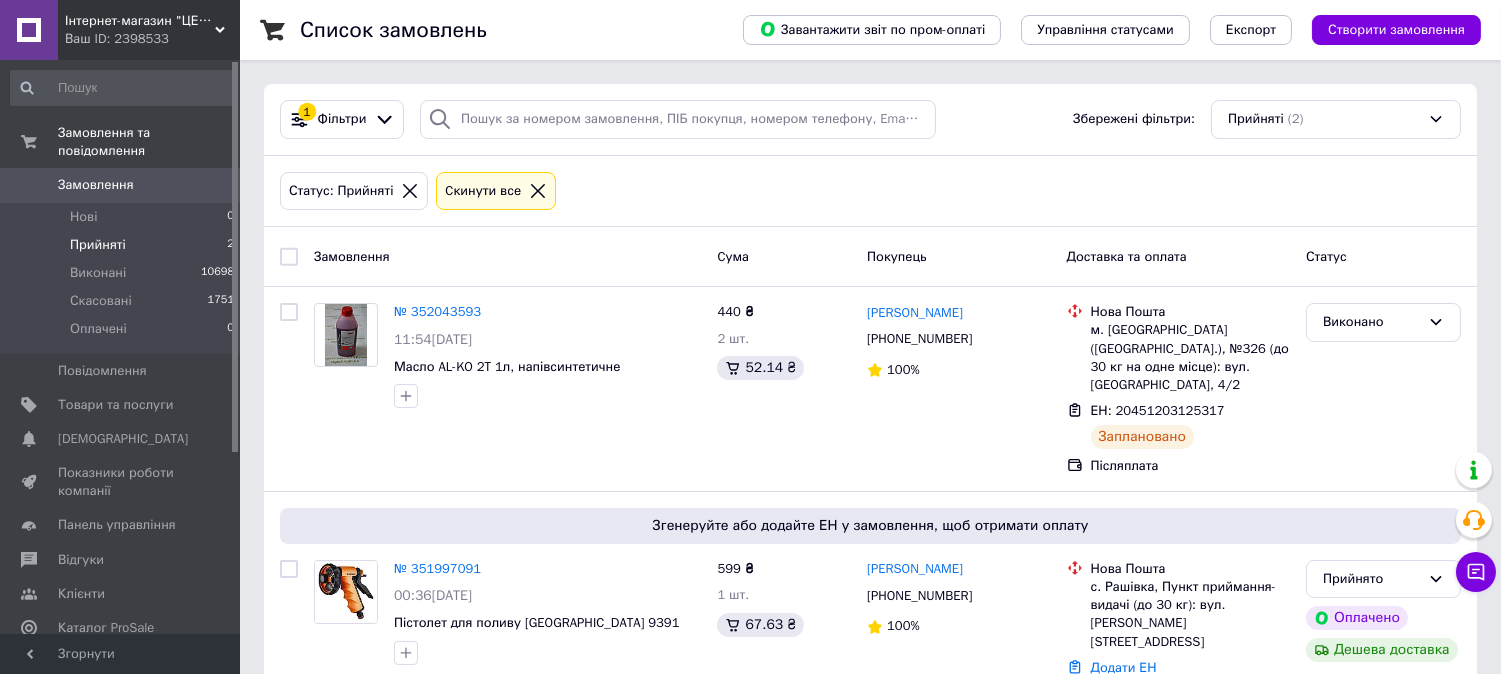 click on "Прийняті 2" at bounding box center (123, 245) 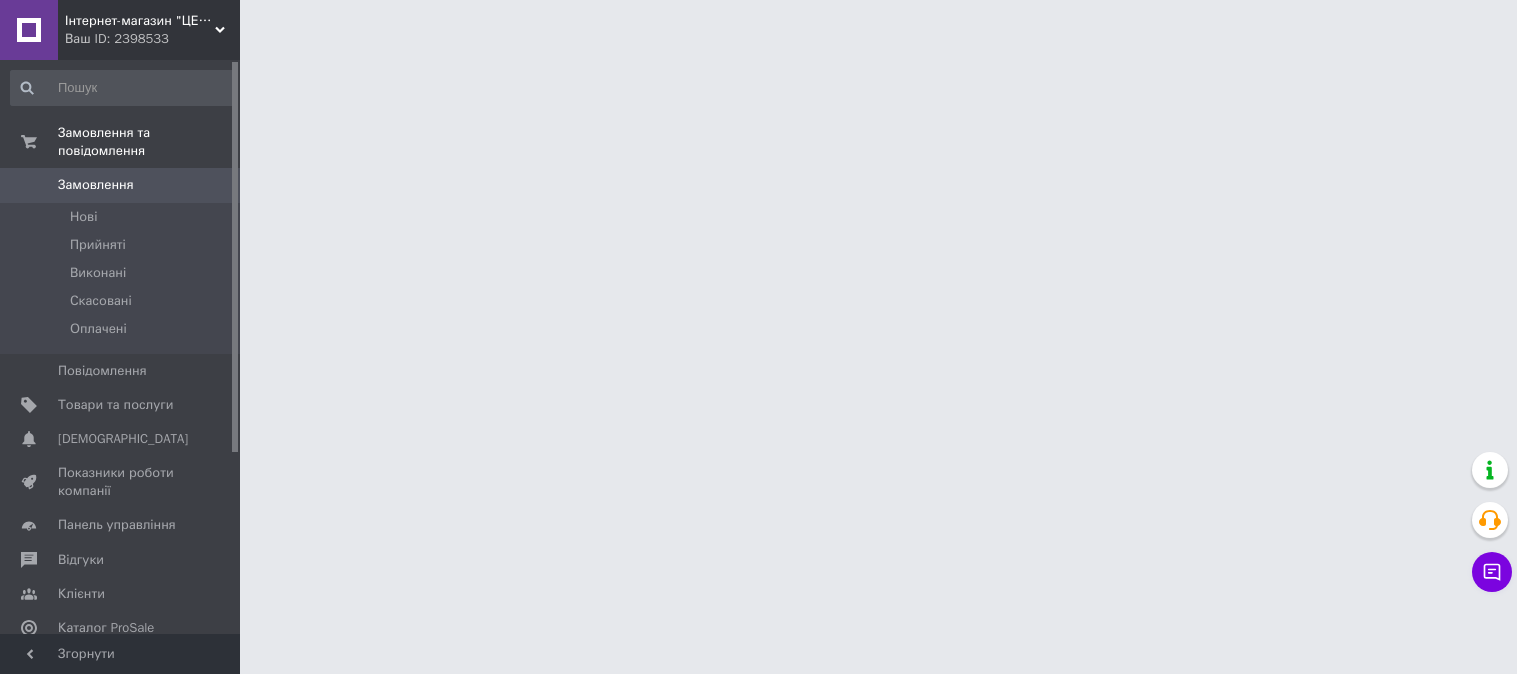 scroll, scrollTop: 0, scrollLeft: 0, axis: both 